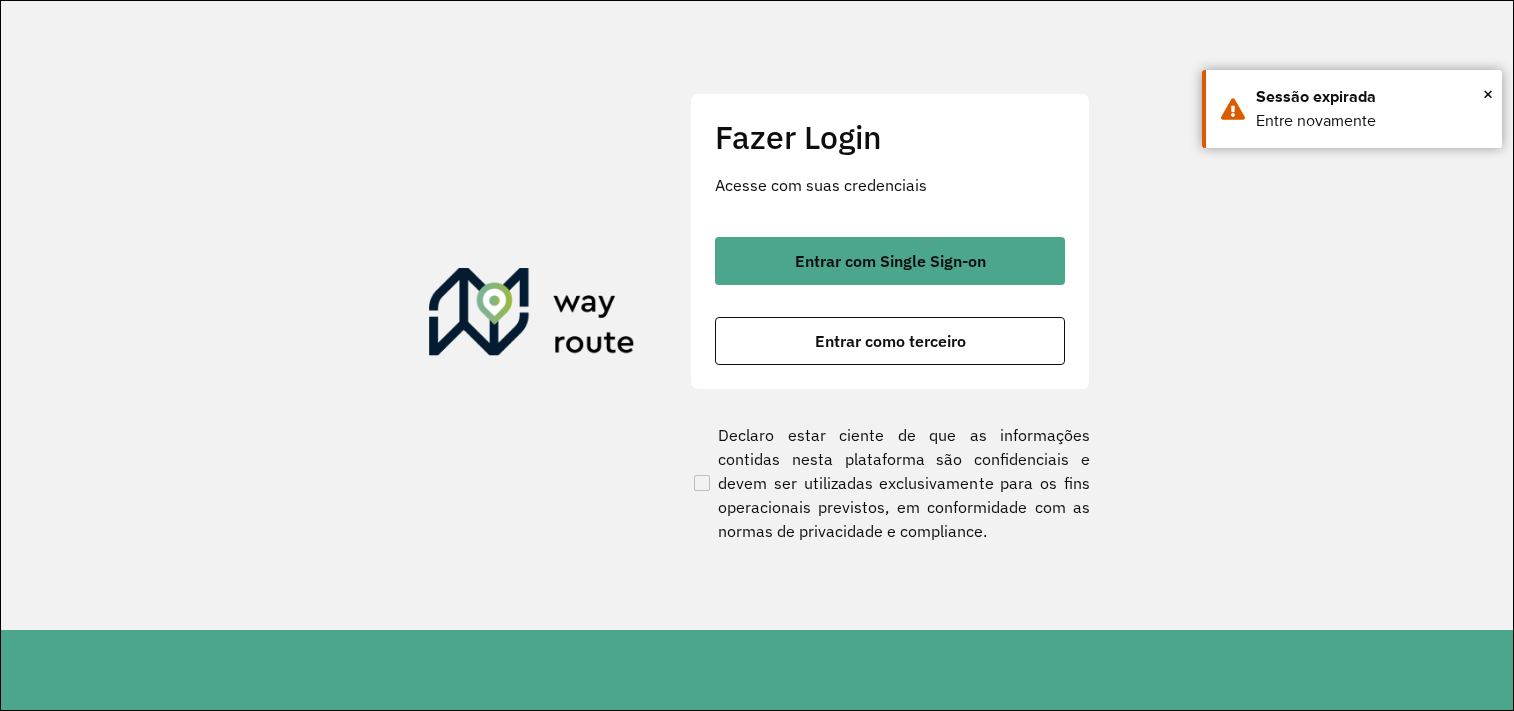 scroll, scrollTop: 0, scrollLeft: 0, axis: both 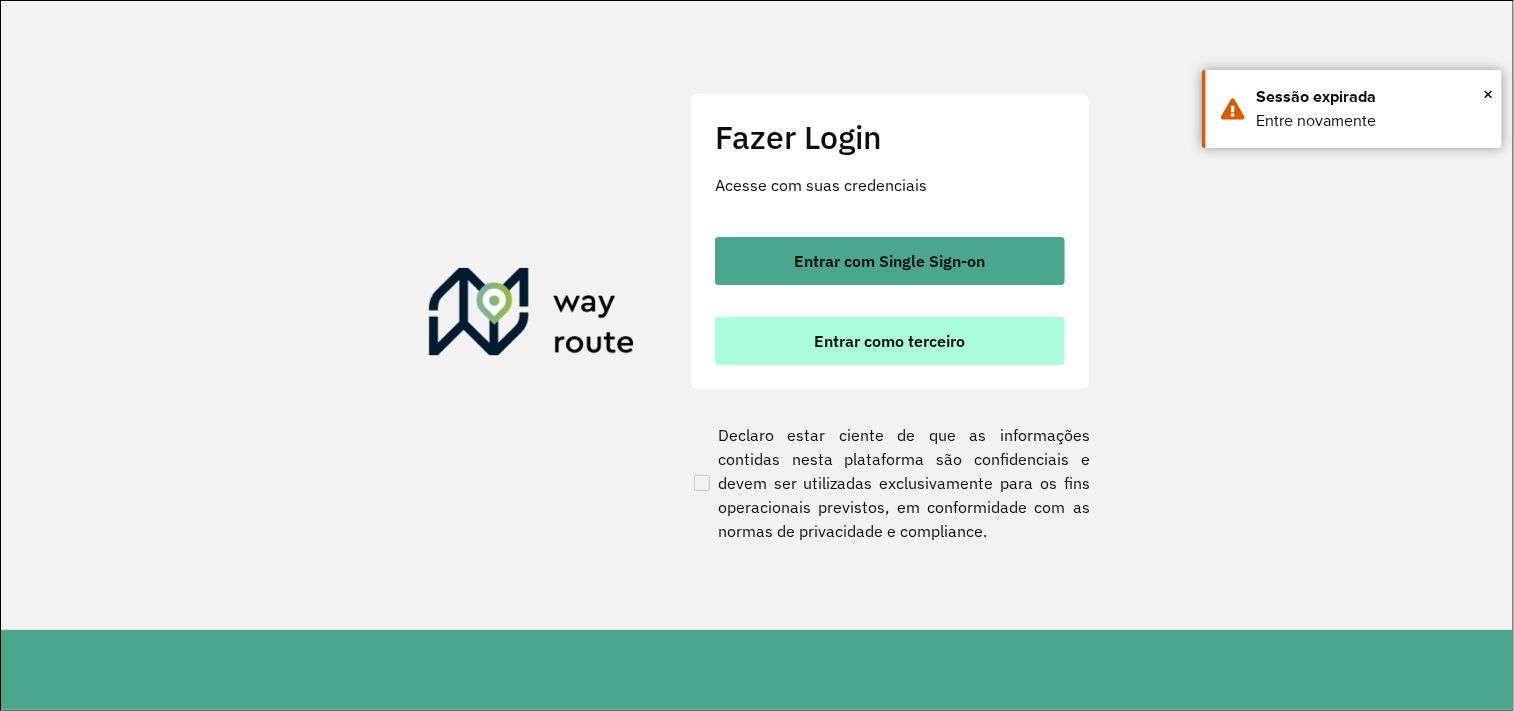 click on "Entrar como terceiro" at bounding box center [890, 341] 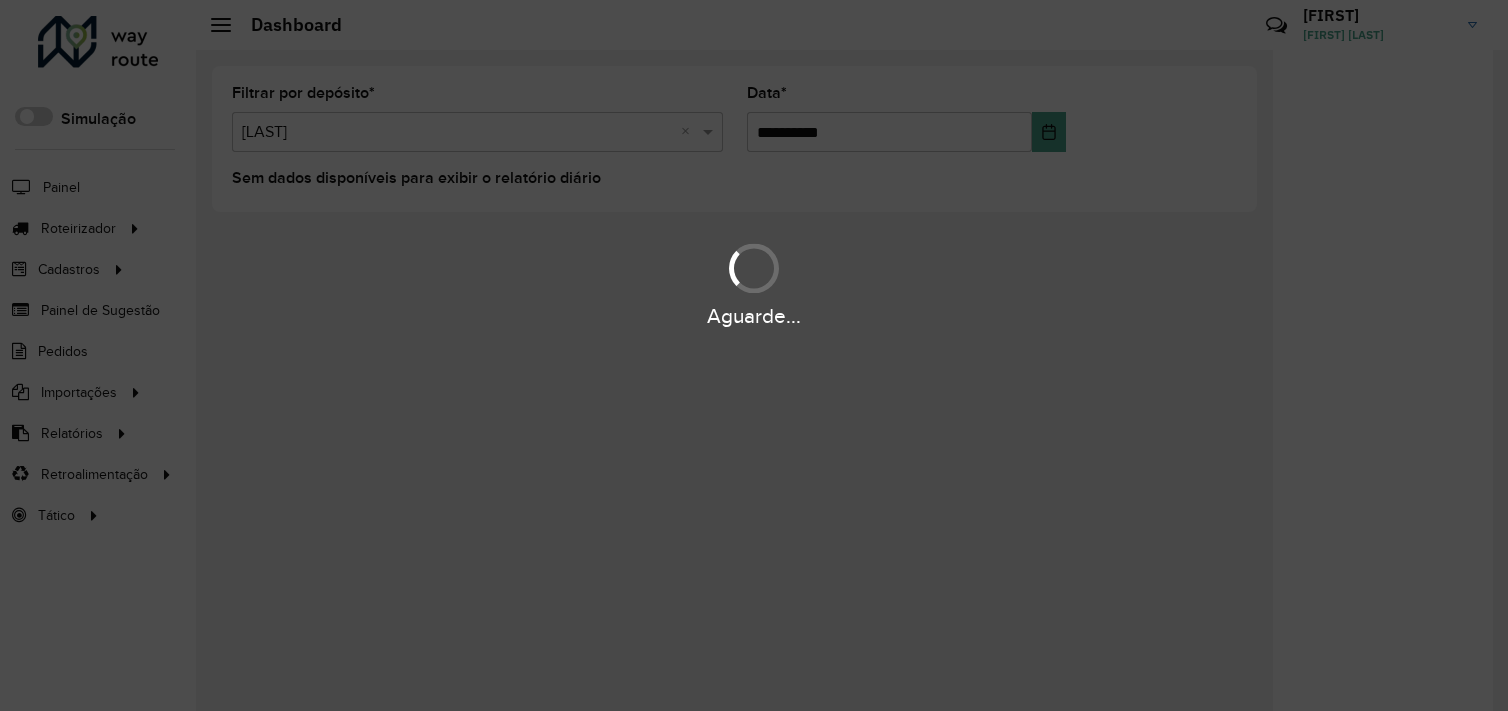 scroll, scrollTop: 0, scrollLeft: 0, axis: both 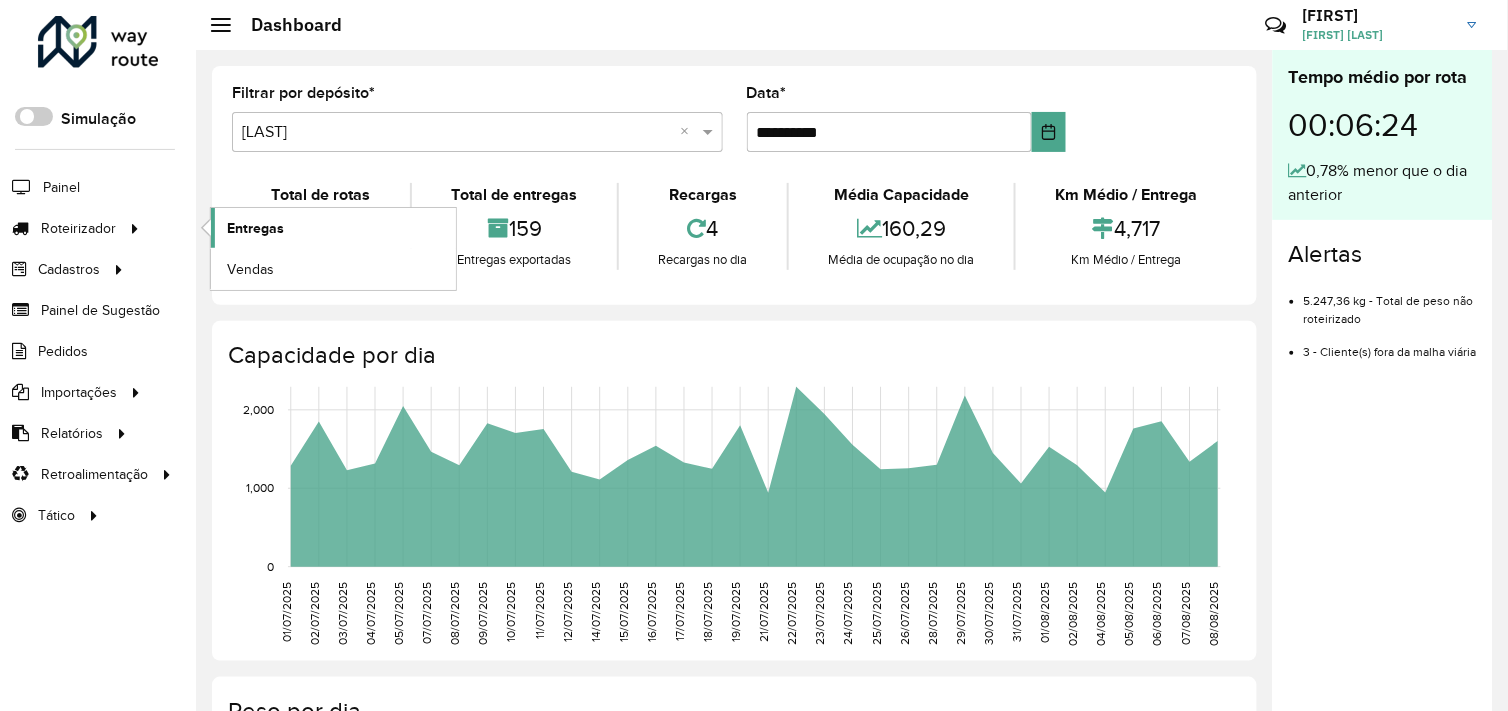 click on "Entregas" 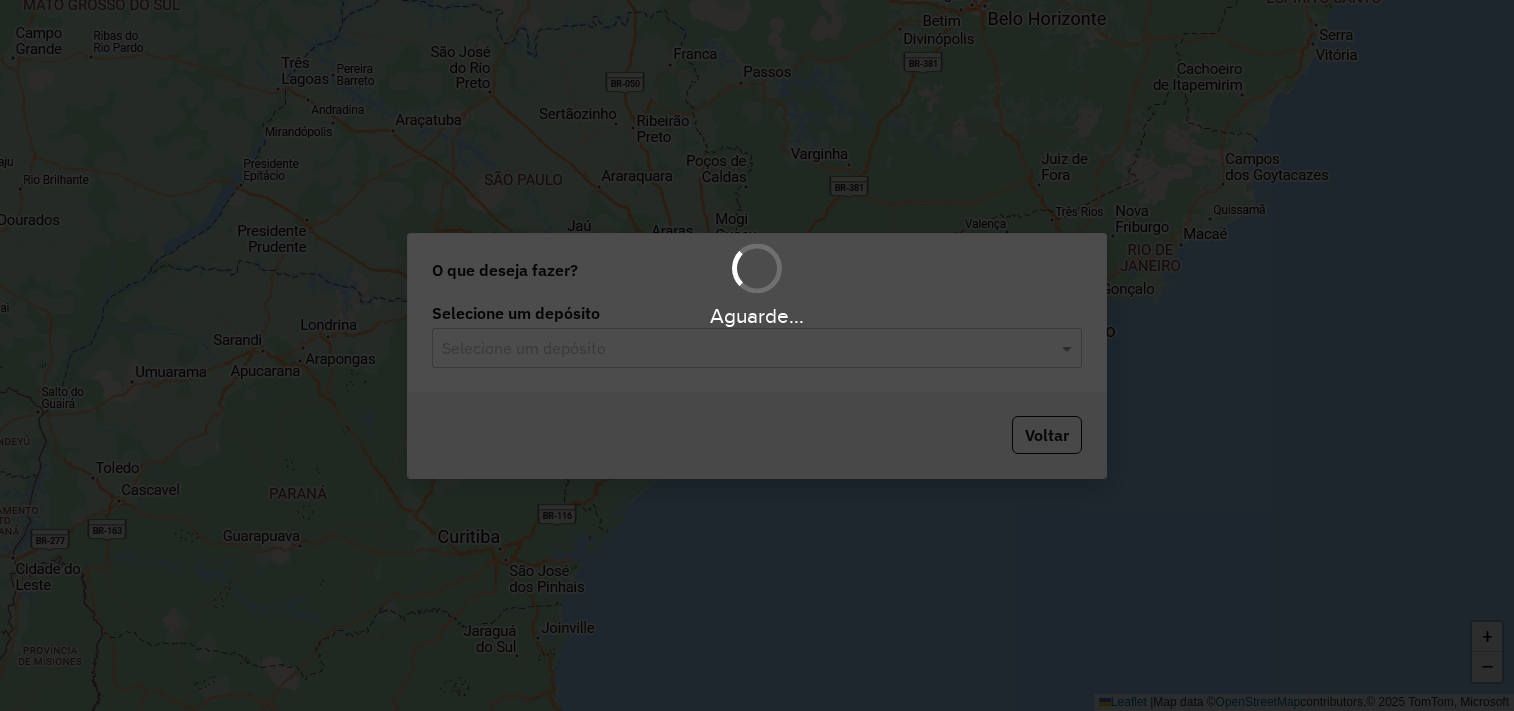 scroll, scrollTop: 0, scrollLeft: 0, axis: both 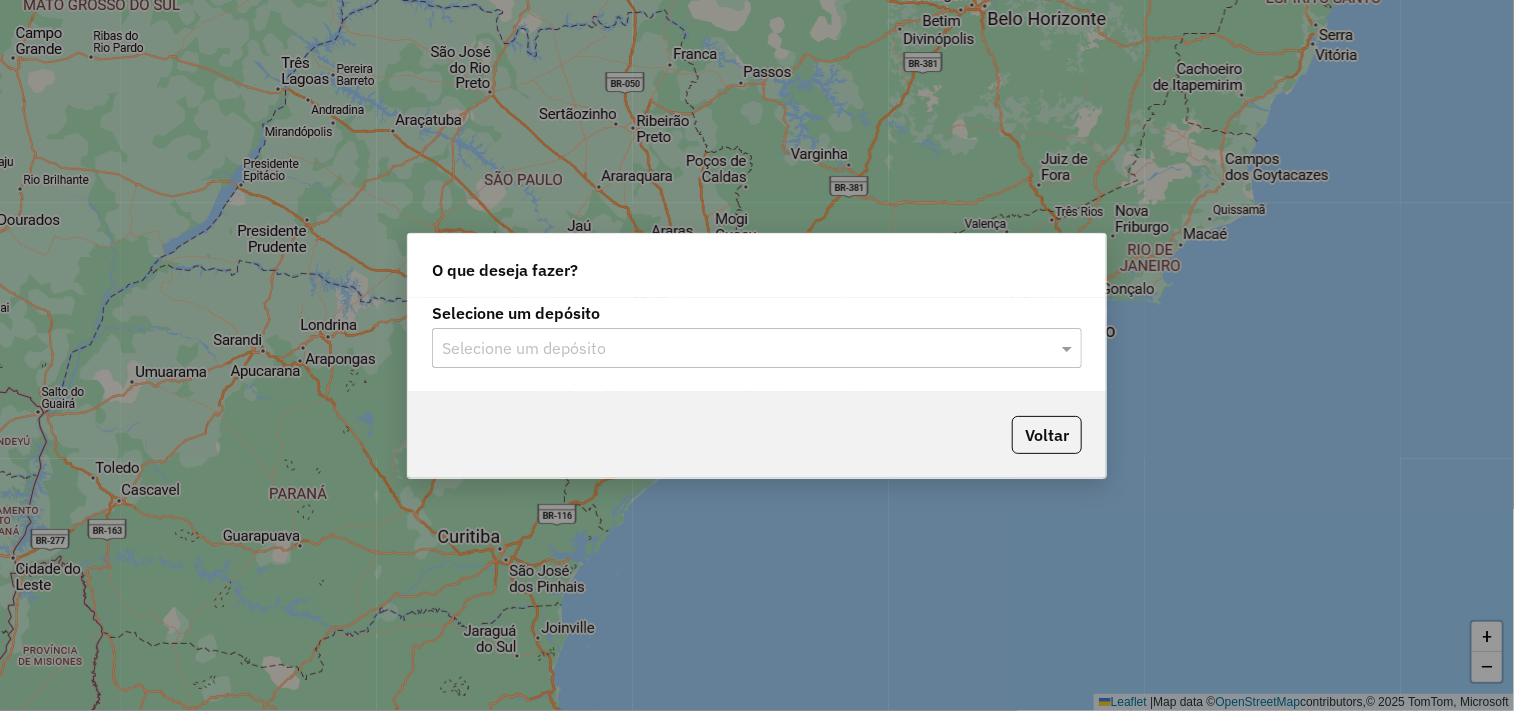 click 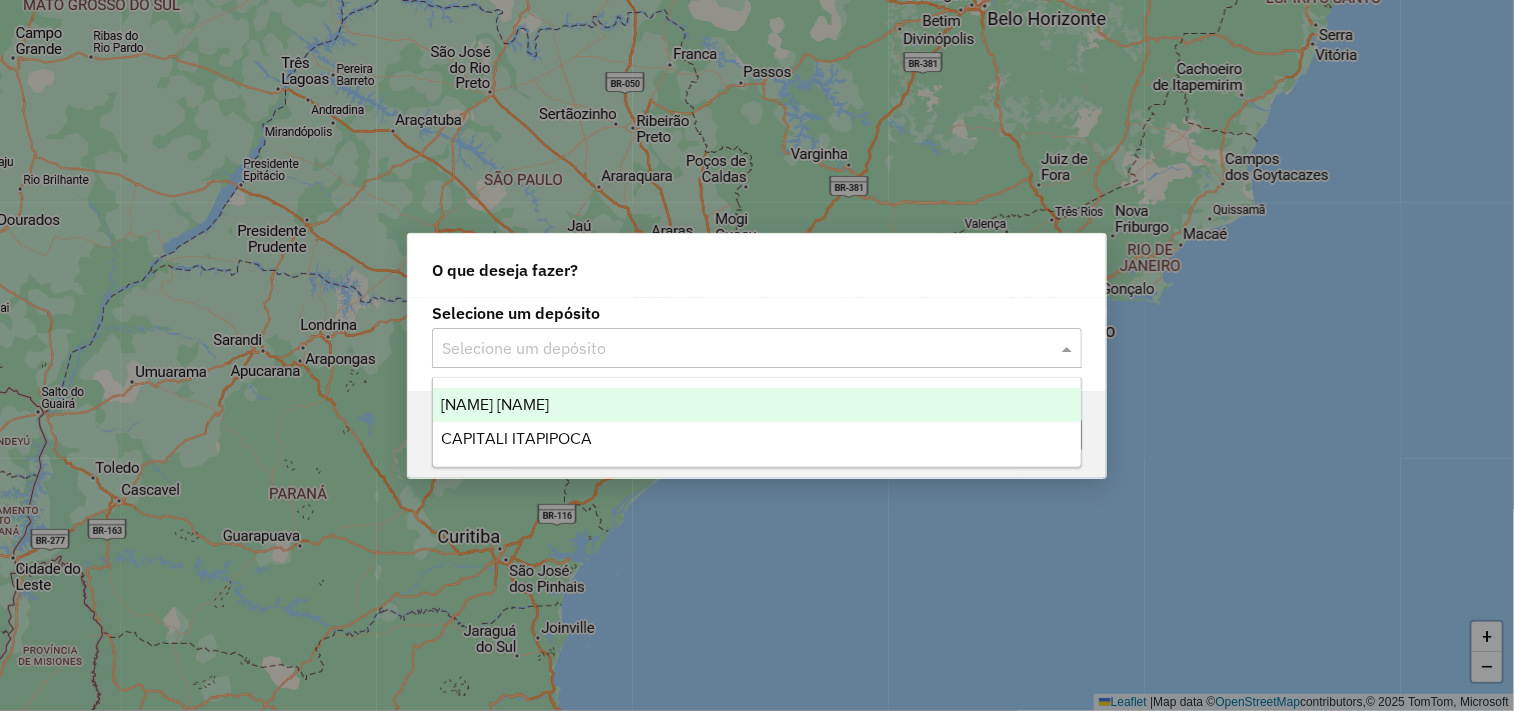 click on "[BUSINESS_NAME]" at bounding box center [495, 404] 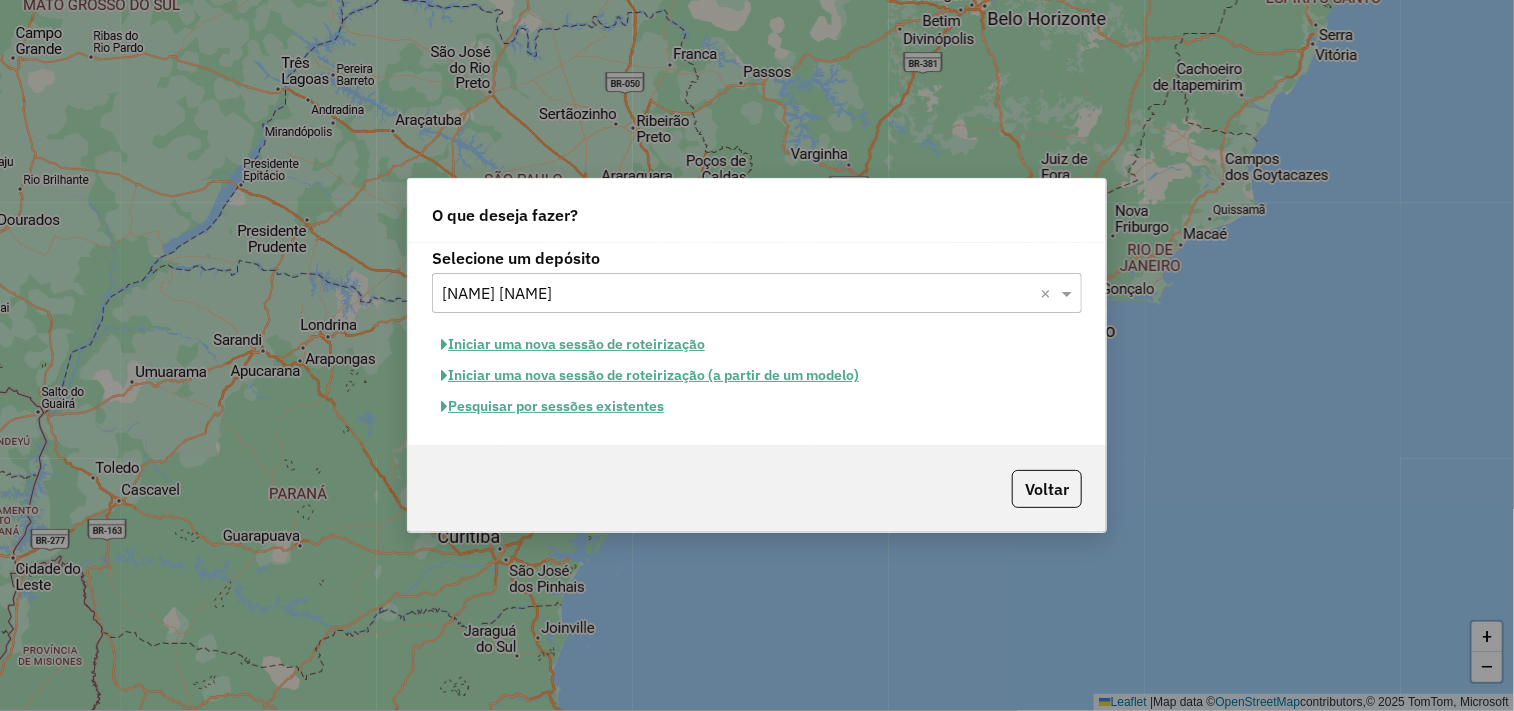 click on "Pesquisar por sessões existentes" 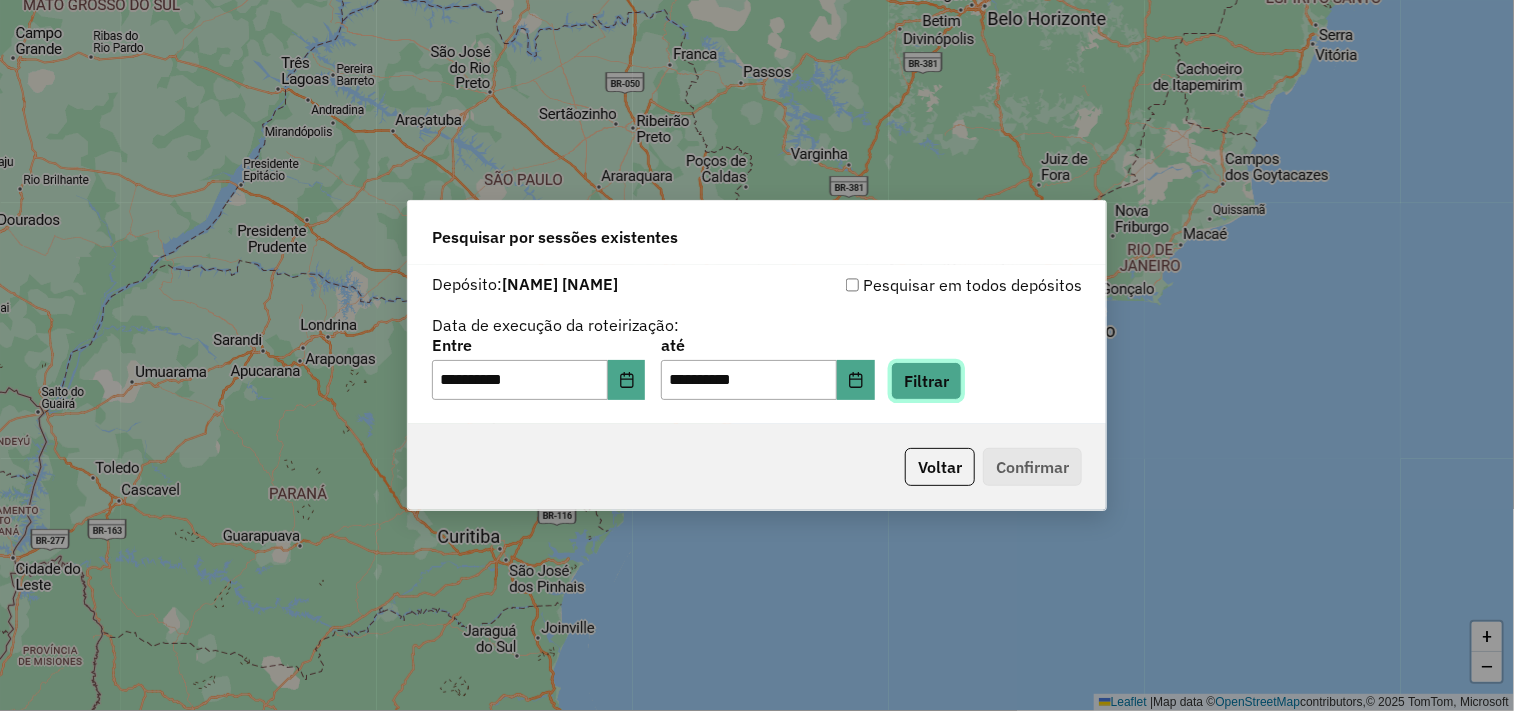 click on "Filtrar" 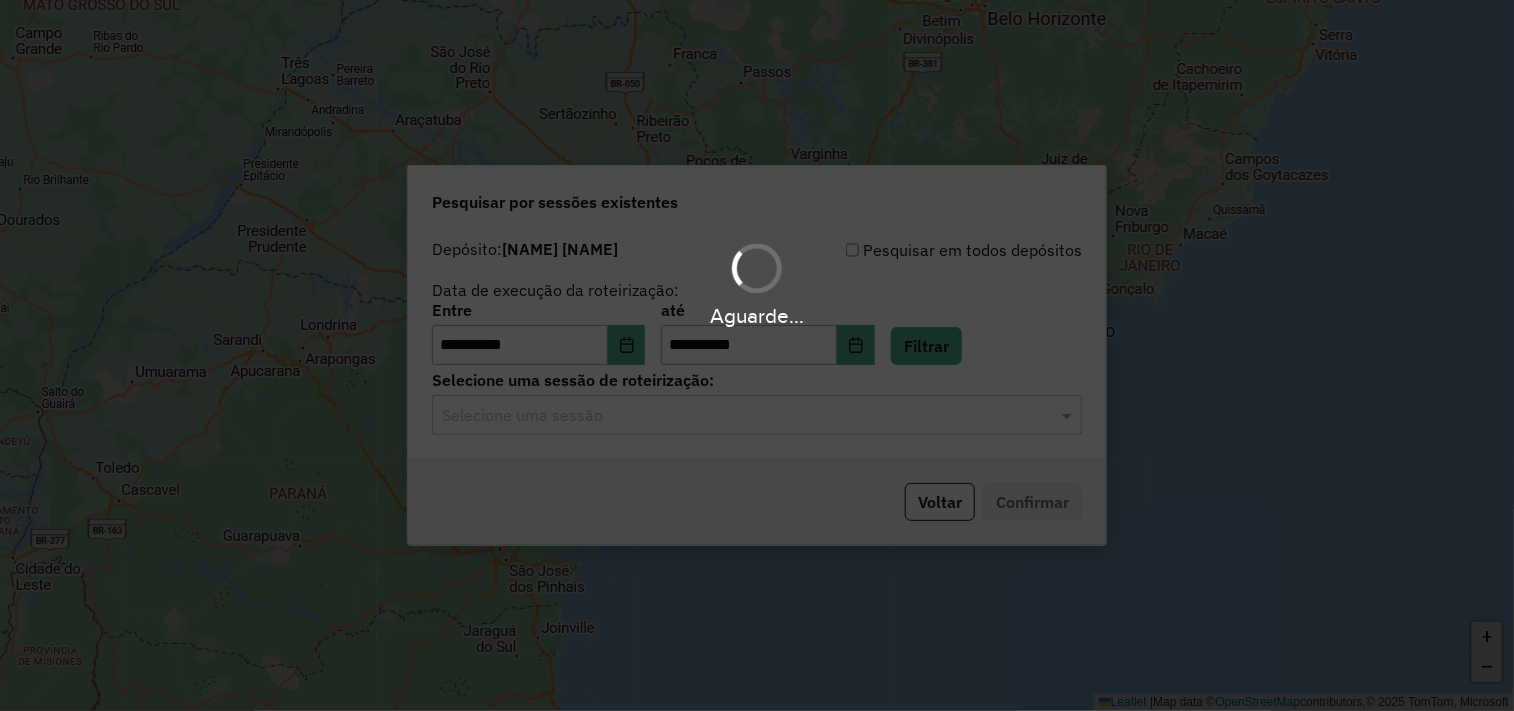 click 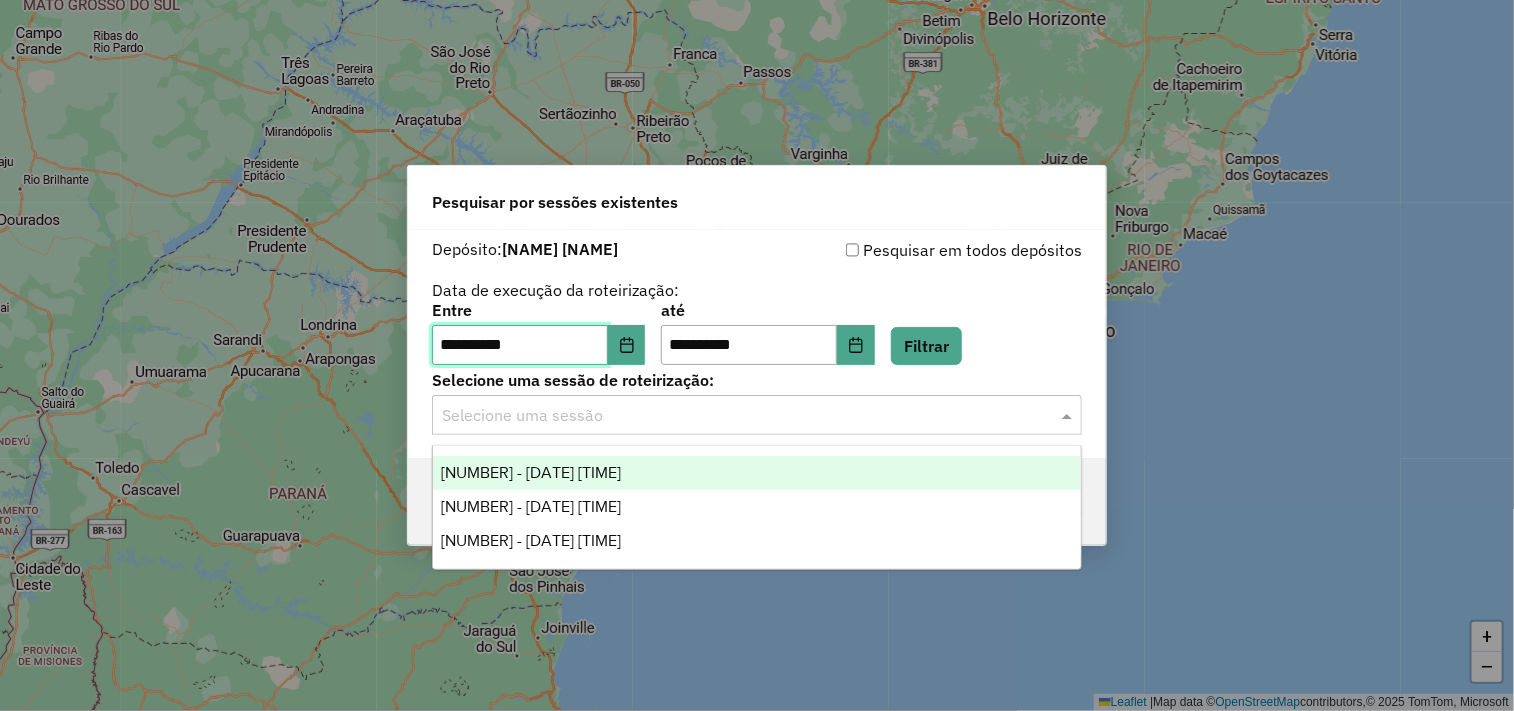 click on "**********" at bounding box center [520, 345] 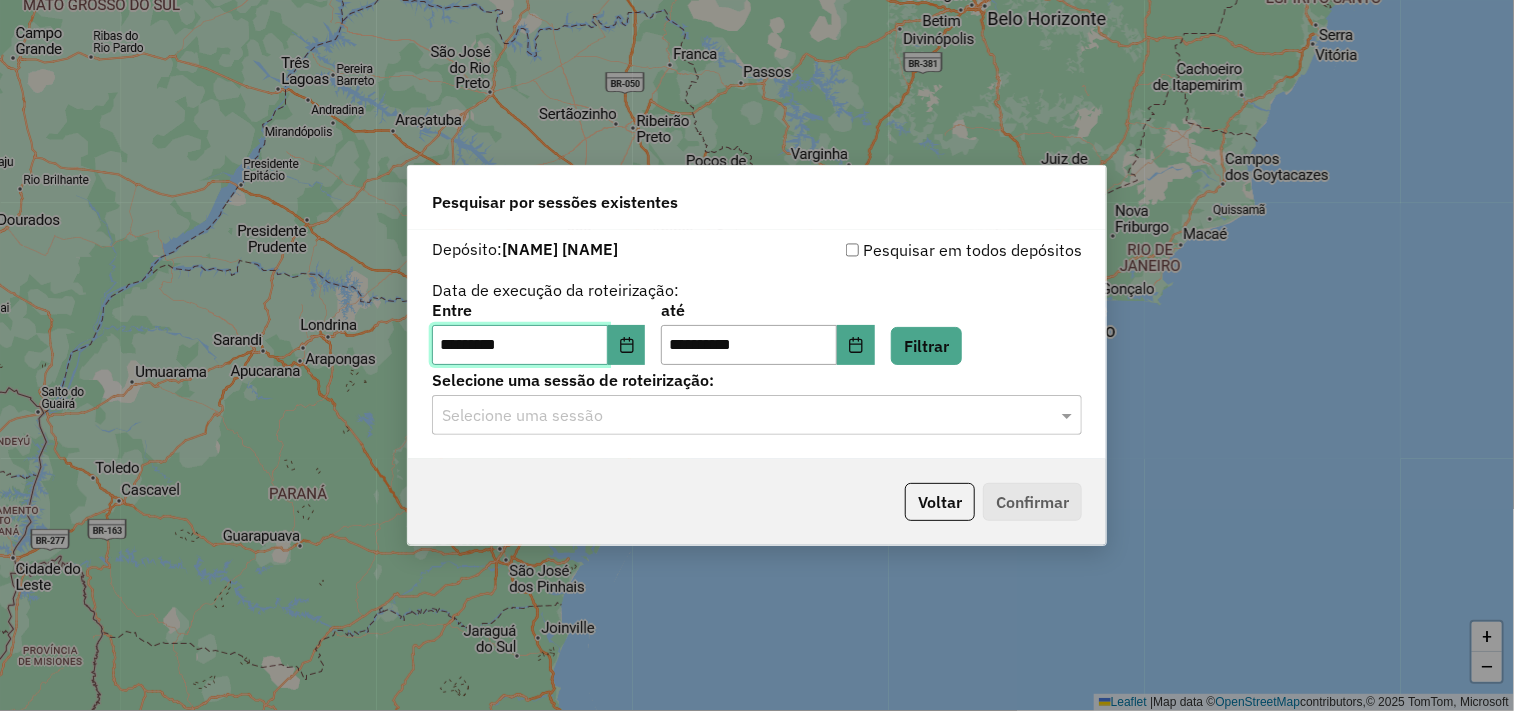 type on "**********" 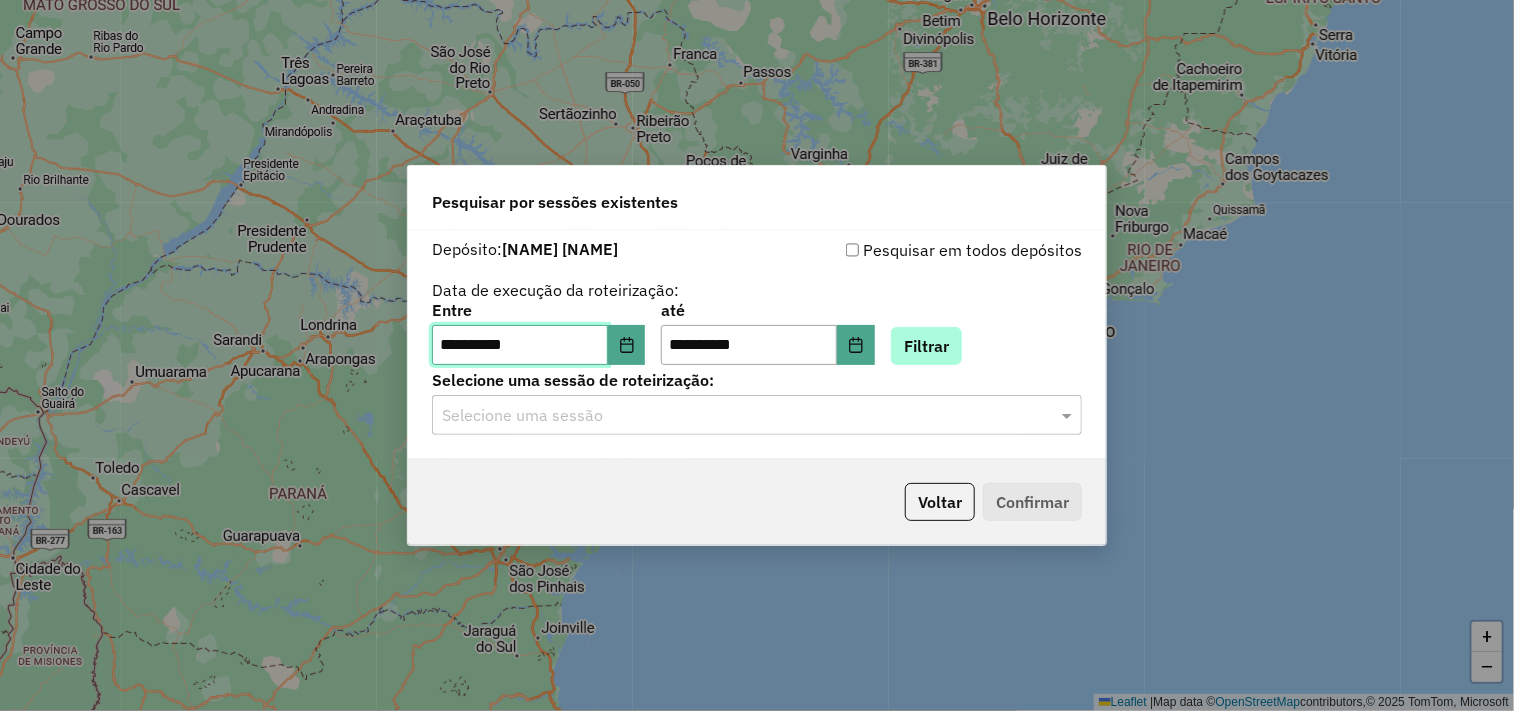 type on "**********" 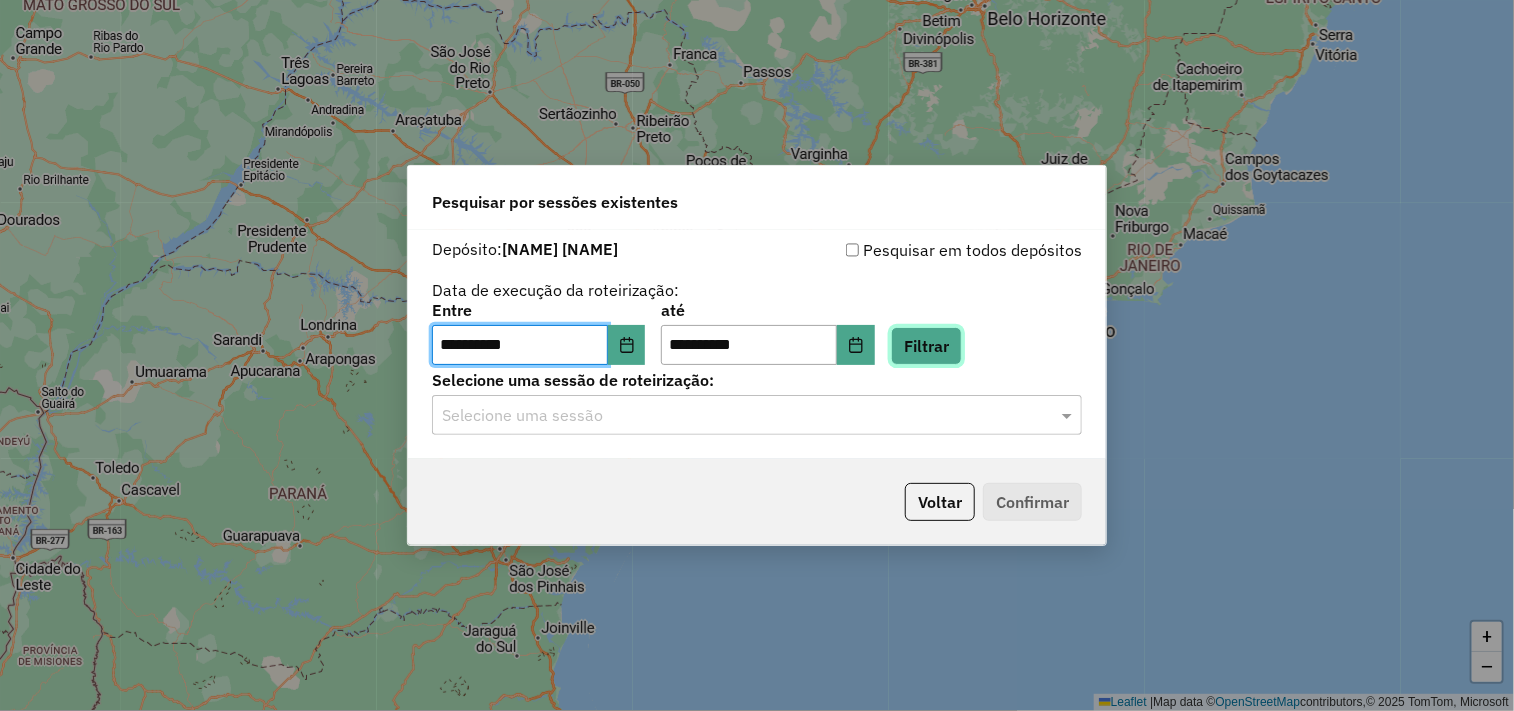 click on "Filtrar" 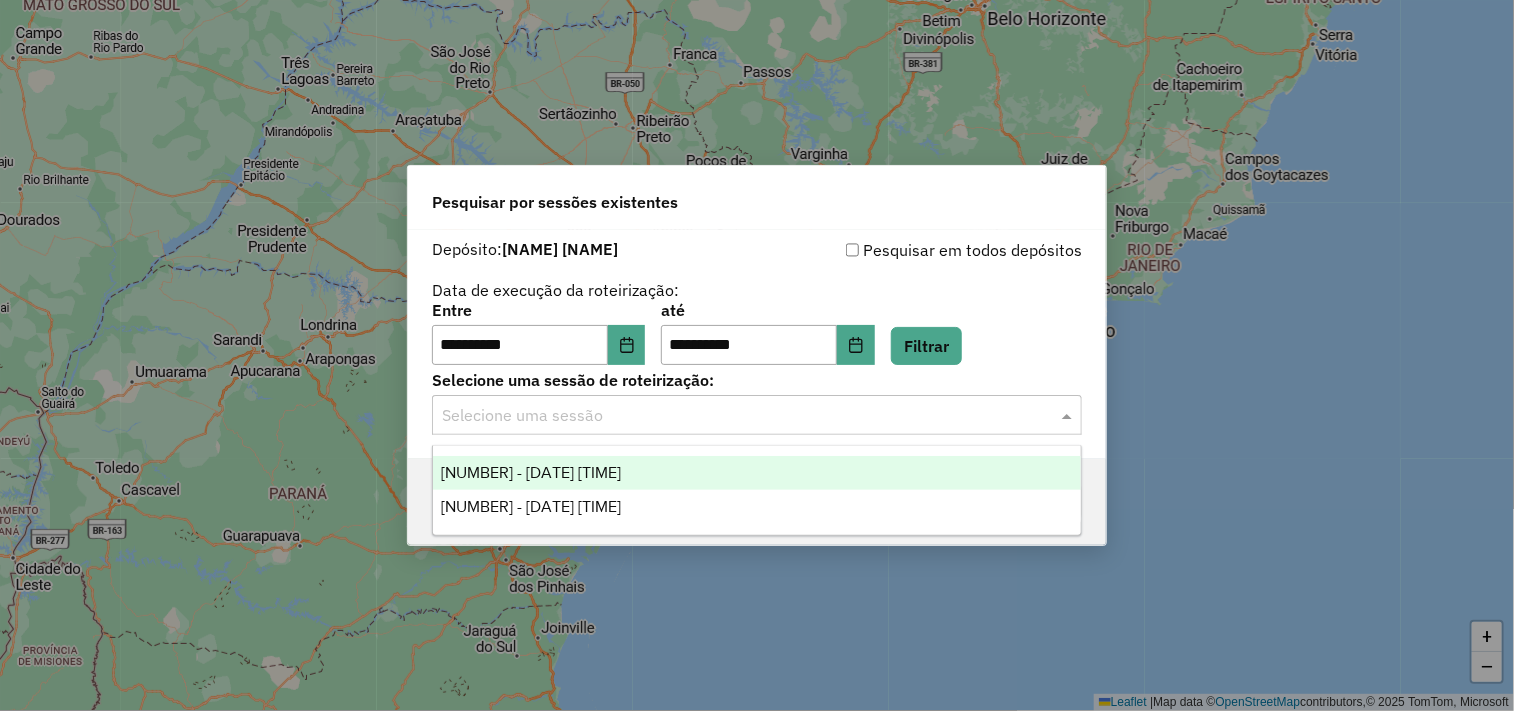 click 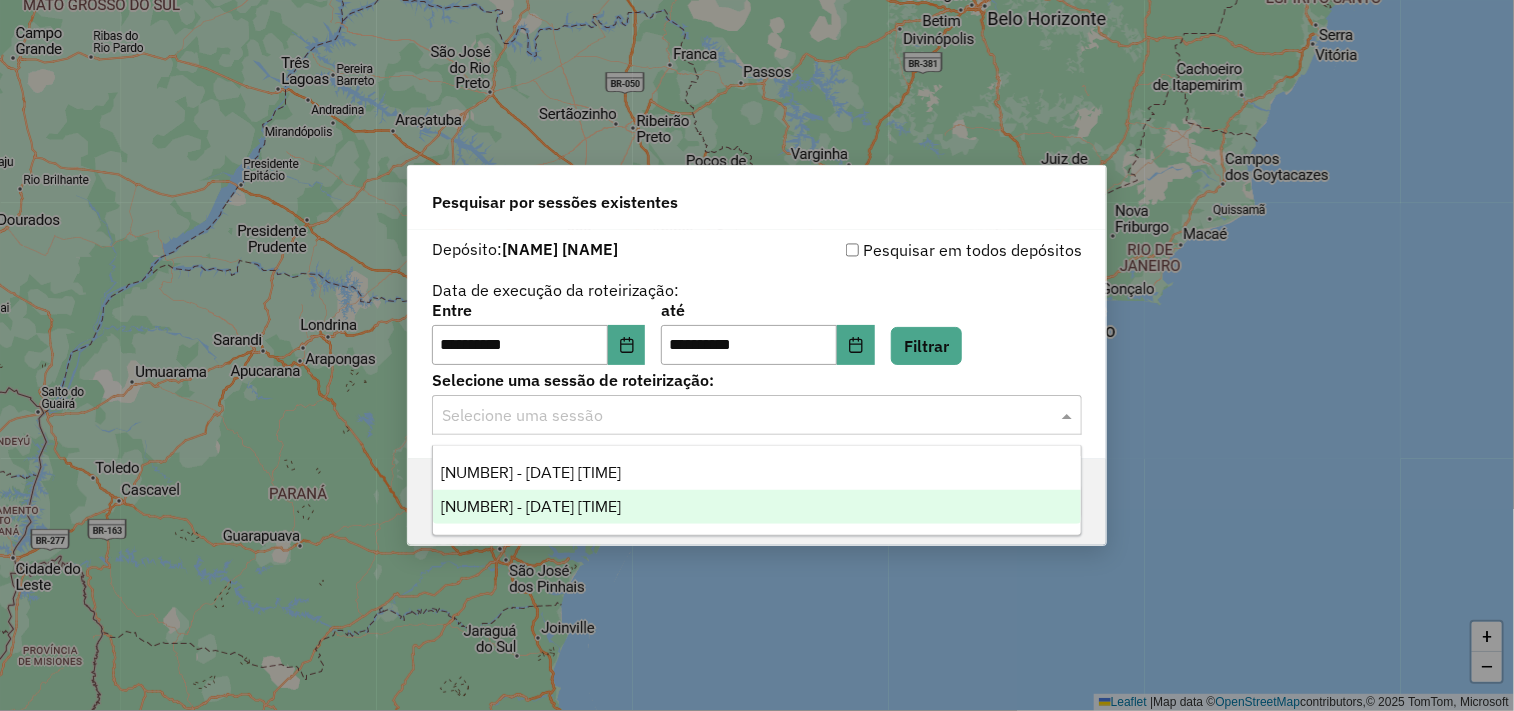 click on "976925 - 09/08/2025 16:49" at bounding box center (531, 506) 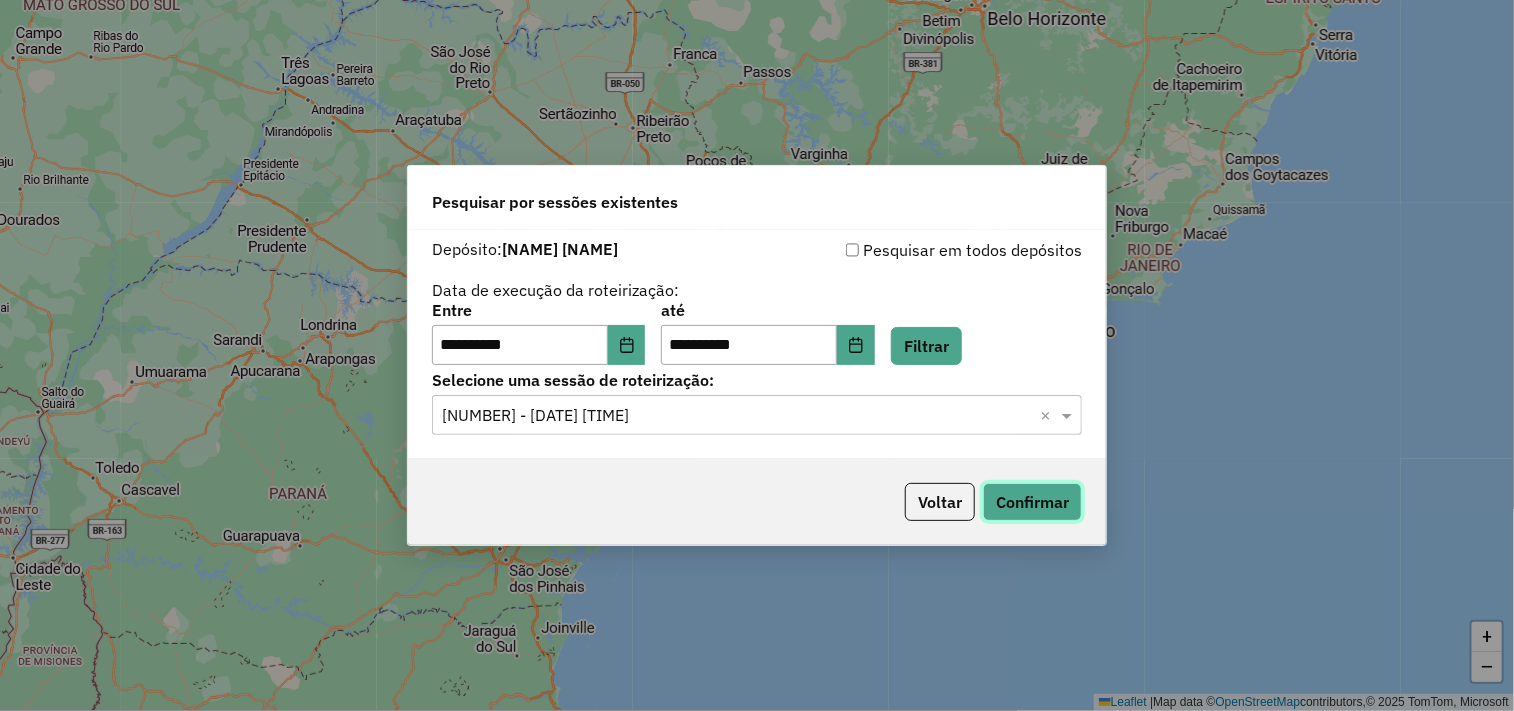 click on "Confirmar" 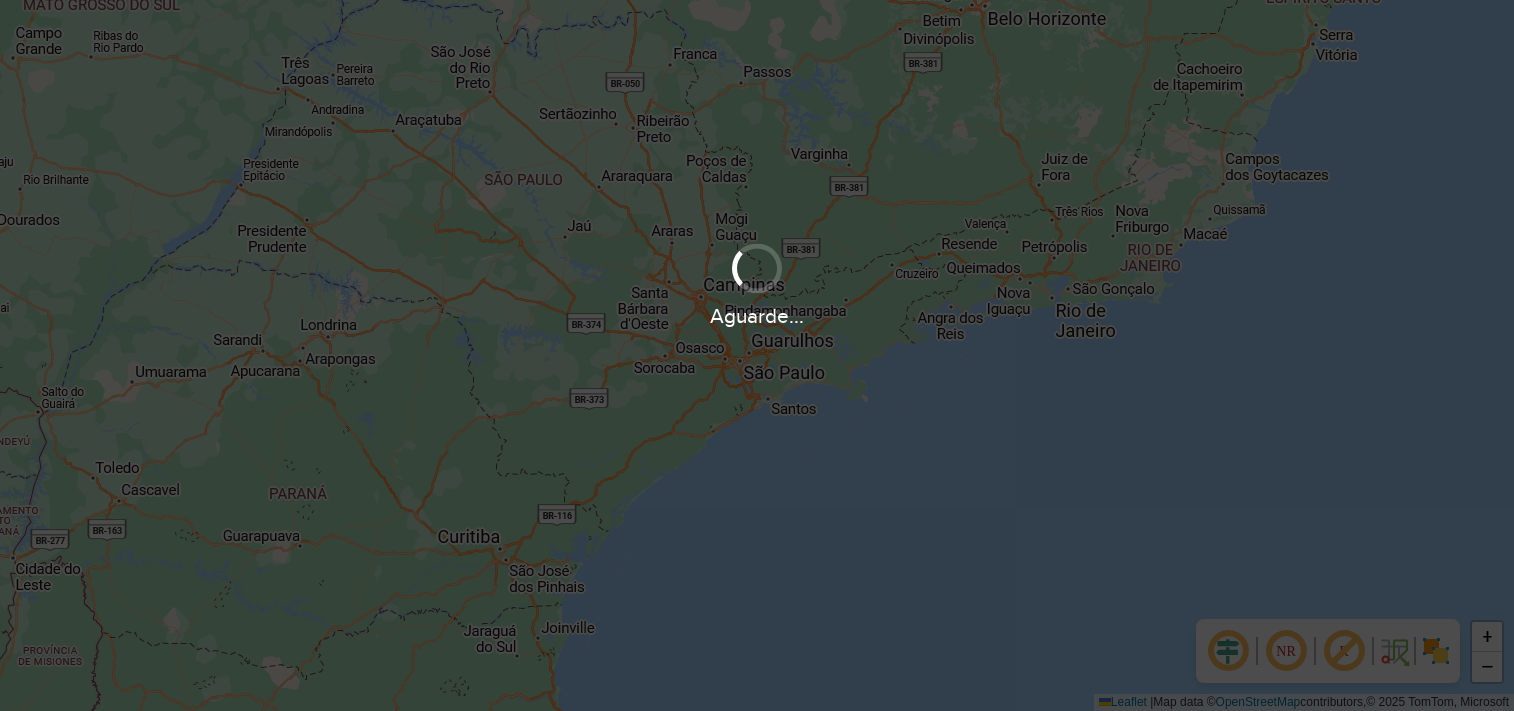 scroll, scrollTop: 0, scrollLeft: 0, axis: both 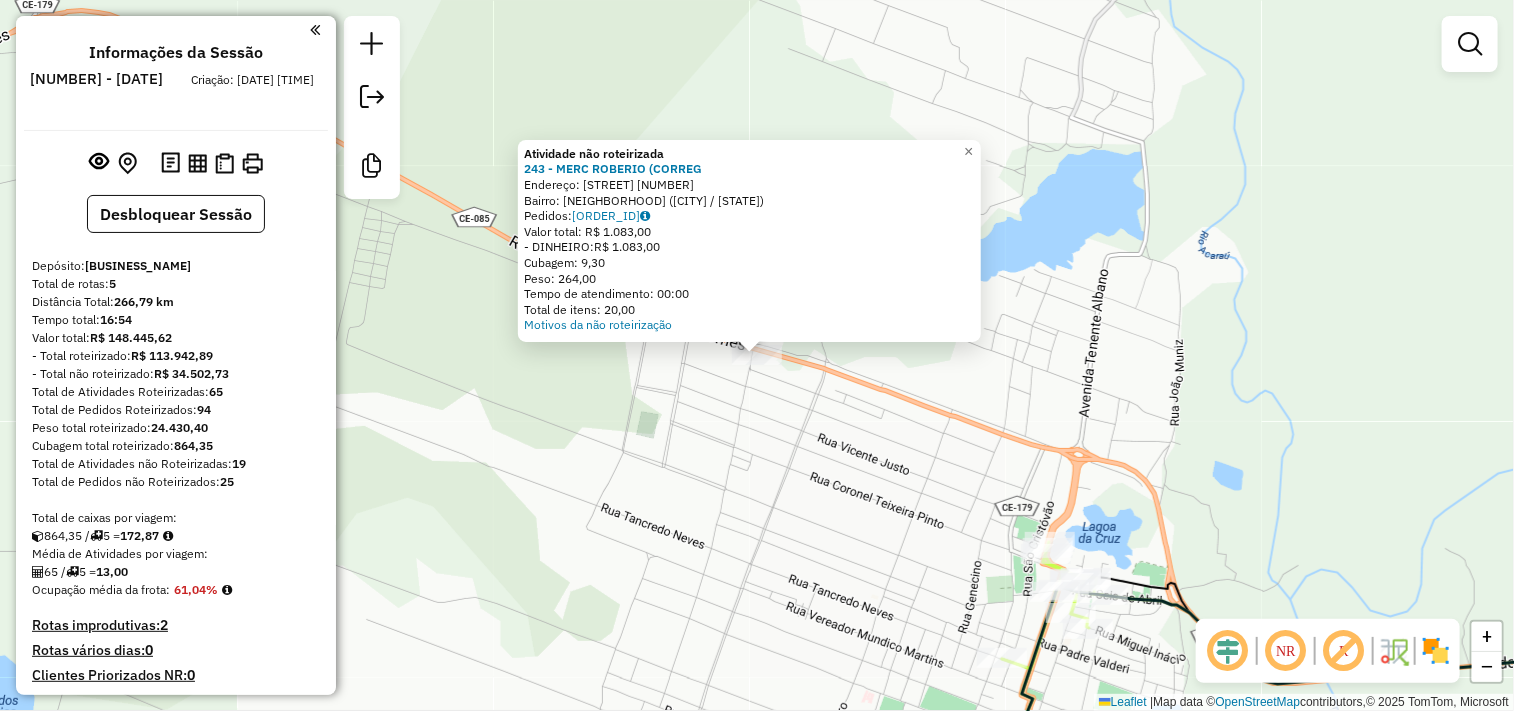 click on "Atividade não roteirizada [NUMBER] - [BUSINESS_NAME]  Endereço:  [STREET] [NUMBER]   Bairro: [NEIGHBORHOOD] ([CITY] / [STATE])   Pedidos:  [NUMBER]   Valor total: [CURRENCY] [AMOUNT]   - [PAYMENT_METHOD]:  [CURRENCY] [AMOUNT]   Cubagem: [CUBAGE]   Peso: [WEIGHT]   Tempo de atendimento: [TIME]   Total de itens: [ITEMS]  Motivos da não roteirização × Janela de atendimento Grade de atendimento Capacidade Transportadoras Veículos Cliente Pedidos  Rotas Selecione os dias de semana para filtrar as janelas de atendimento  Seg   Ter   Qua   Qui   Sex   Sáb   Dom  Informe o período da janela de atendimento: De: Até:  Filtrar exatamente a janela do cliente  Considerar janela de atendimento padrão  Selecione os dias de semana para filtrar as grades de atendimento  Seg   Ter   Qua   Qui   Sex   Sáb   Dom   Considerar clientes sem dia de atendimento cadastrado  Clientes fora do dia de atendimento selecionado Filtrar as atividades entre os valores definidos abaixo:  Peso mínimo:   Peso máximo:   Cubagem mínima:   De:   De:" 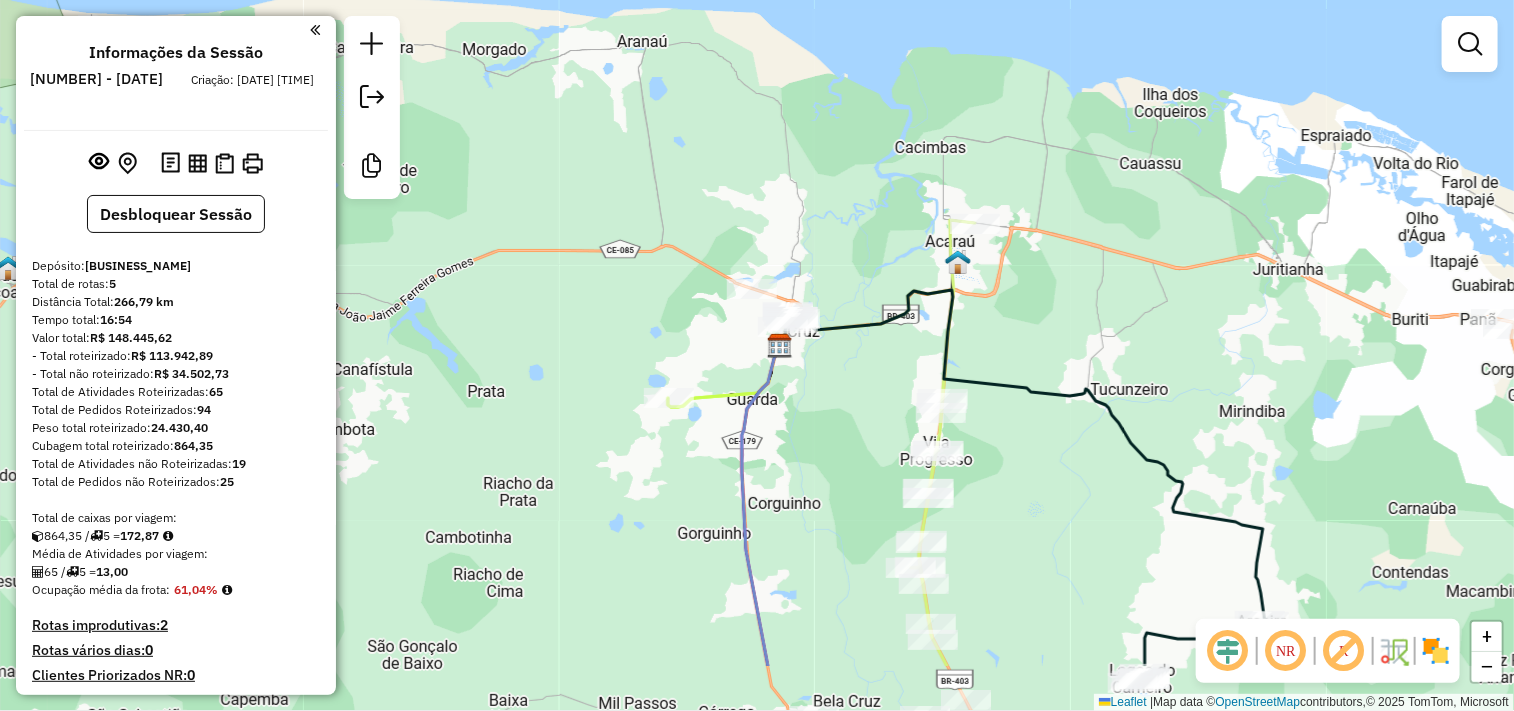 drag, startPoint x: 851, startPoint y: 603, endPoint x: 853, endPoint y: 317, distance: 286.007 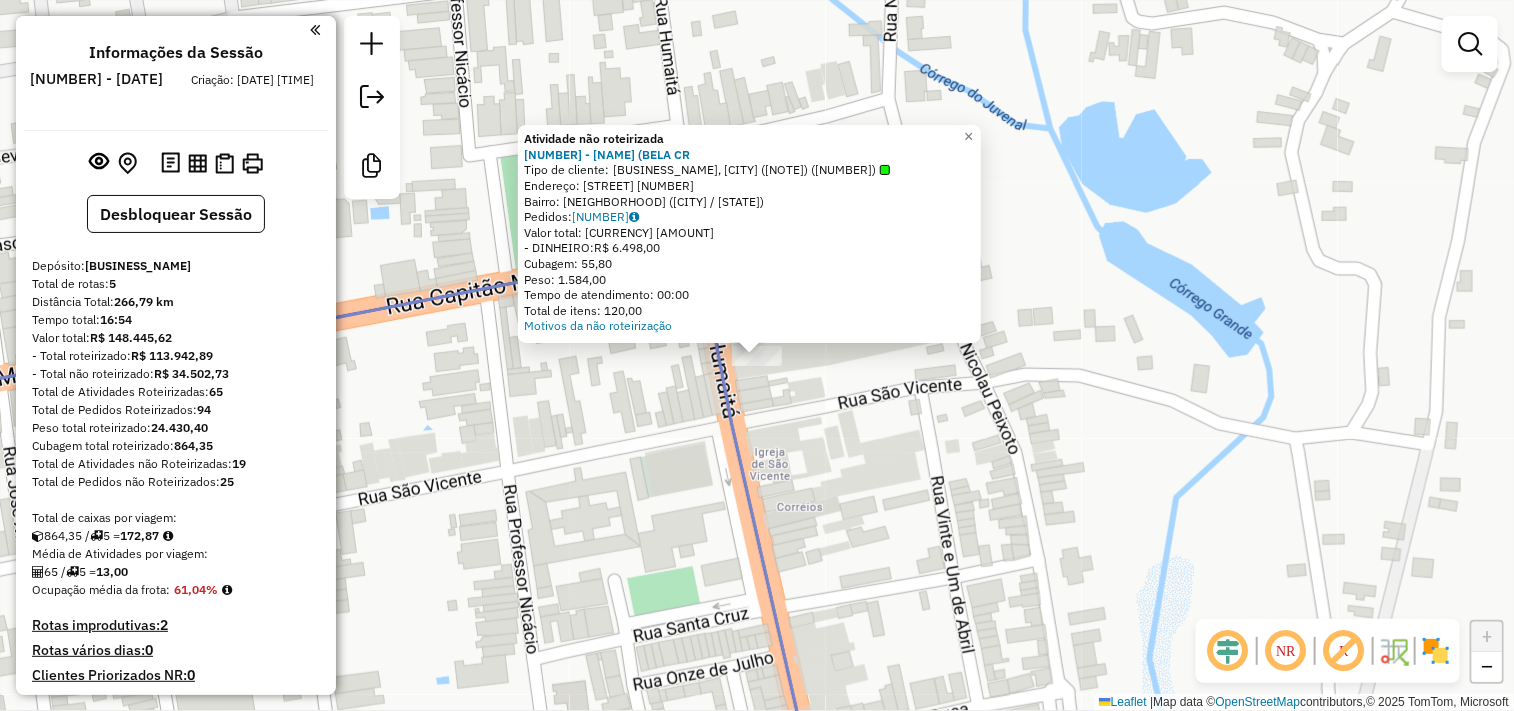 click on "Atividade não roteirizada [NUMBER] - [BUSINESS_NAME]  Tipo de cliente:   [BUSINESS_NAME], [CITY] ([NOTE]) ([NUMBER])   Endereço:  [STREET] [NUMBER]   Bairro: [NEIGHBORHOOD] ([CITY] / [STATE])   Pedidos:  [NUMBER]   Valor total: [CURRENCY] [AMOUNT]   - [PAYMENT_METHOD]:  [CURRENCY] [AMOUNT]   Cubagem: [CUBAGE]   Peso: [WEIGHT]   Tempo de atendimento: [TIME]   Total de itens: [ITEMS]  Motivos da não roteirização × Janela de atendimento Grade de atendimento Capacidade Transportadoras Veículos Cliente Pedidos  Rotas Selecione os dias de semana para filtrar as janelas de atendimento  Seg   Ter   Qua   Qui   Sex   Sáb   Dom  Informe o período da janela de atendimento: De: Até:  Filtrar exatamente a janela do cliente  Considerar janela de atendimento padrão  Selecione os dias de semana para filtrar as grades de atendimento  Seg   Ter   Qua   Qui   Sex   Sáb   Dom   Considerar clientes sem dia de atendimento cadastrado  Clientes fora do dia de atendimento selecionado Filtrar as atividades entre os valores definidos abaixo:  Peso mínimo:  +" 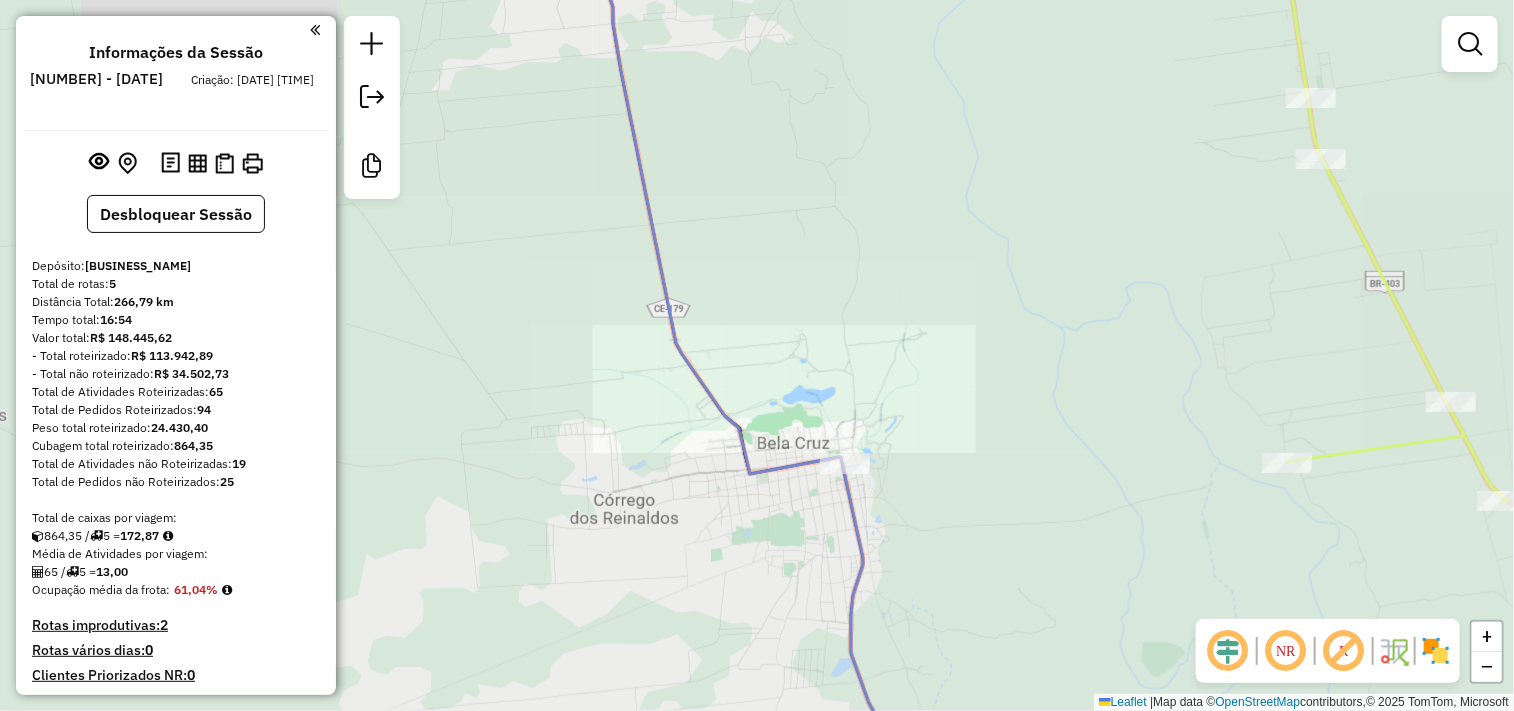 drag, startPoint x: 908, startPoint y: 585, endPoint x: 865, endPoint y: 303, distance: 285.25952 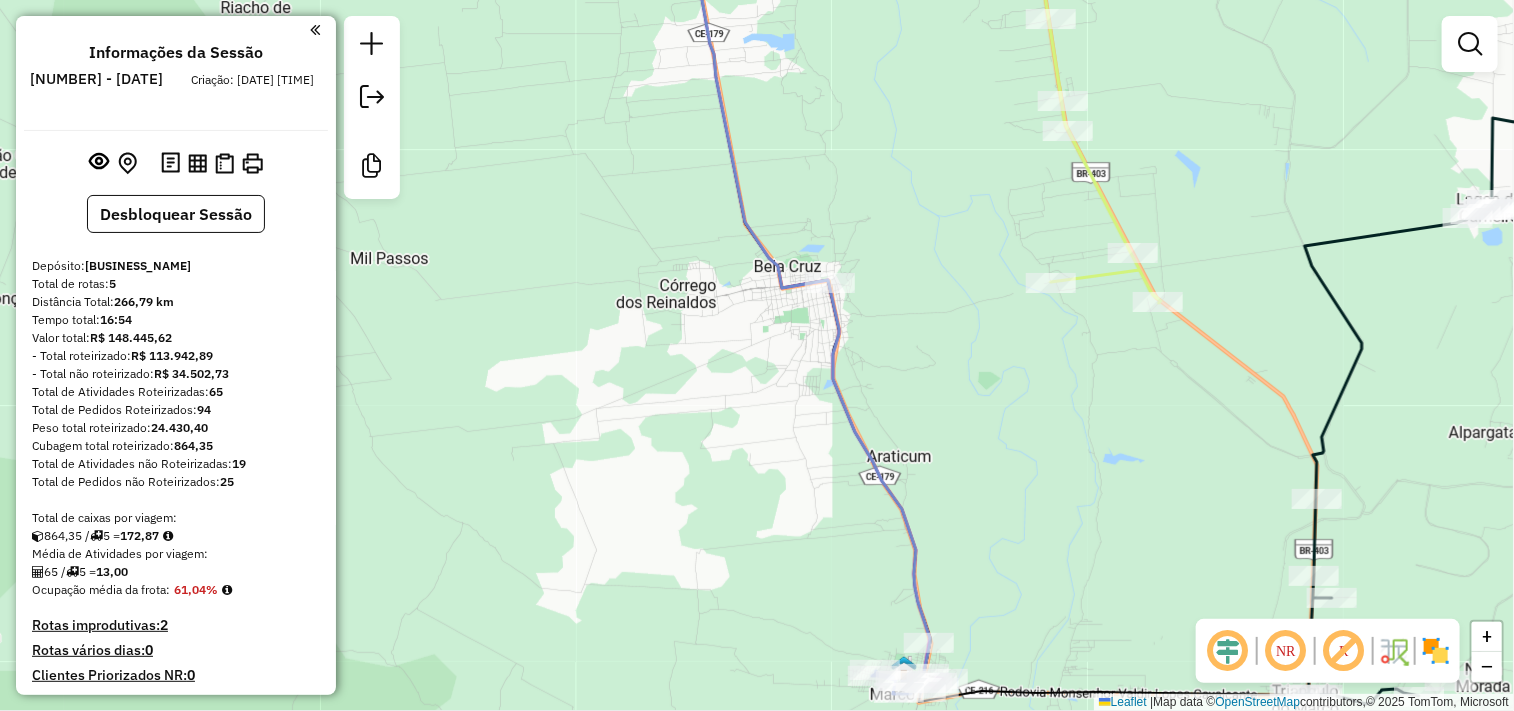 drag, startPoint x: 916, startPoint y: 396, endPoint x: 915, endPoint y: 386, distance: 10.049875 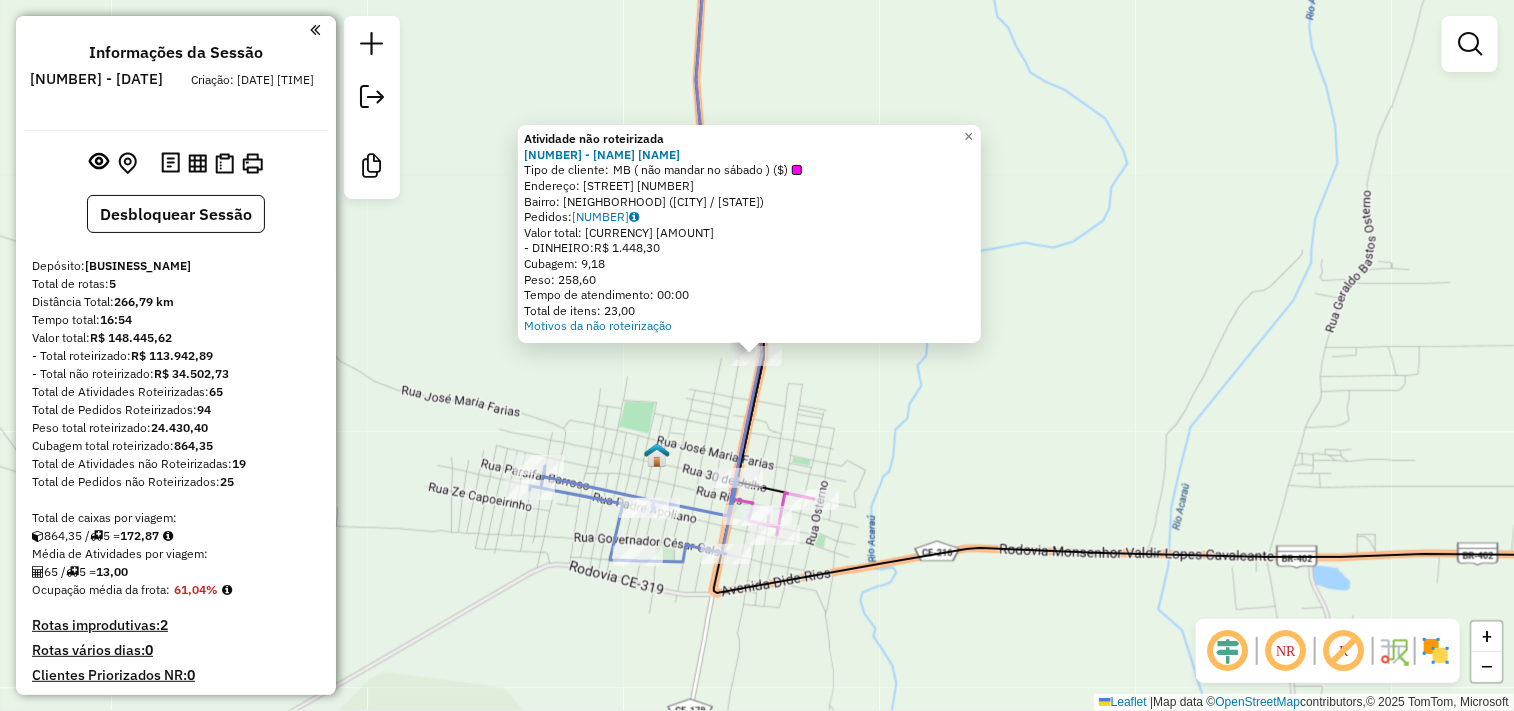 click on "Atividade não roteirizada [NUMBER] - [NAME] [NAME] Tipo de cliente:   [NAME] ( [NAME] )   Endereço:  [STREET_NAME] [NUMBER]   Bairro: [NEIGHBORHOOD] ([CITY] / [STATE])   Pedidos:  [ORDER_ID]   Valor total: [CURRENCY] [PRICE]   - [PAYMENT_METHOD]:  [CURRENCY] [PRICE]   Cubagem: [VOLUME]   Peso: [WEIGHT]   Tempo de atendimento: [TIME]   Total de itens: [ITEMS]  Motivos da não roteirização × Janela de atendimento Grade de atendimento Capacidade Transportadoras Veículos Cliente Pedidos  Rotas Selecione os dias de semana para filtrar as janelas de atendimento  Seg   Ter   Qua   Qui   Sex   Sáb   Dom   Informe o período da janela de atendimento: De: Até:  Filtrar exatamente a janela do cliente  Considerar janela de atendimento padrão  Selecione os dias de semana para filtrar as grades de atendimento  Seg   Ter   Qua   Qui   Sex   Sáb   Dom   Considerar clientes sem dia de atendimento cadastrado  Clientes fora do dia de atendimento selecionado Filtrar as atividades entre os valores definidos abaixo:  Peso mínimo:   De:  De:" 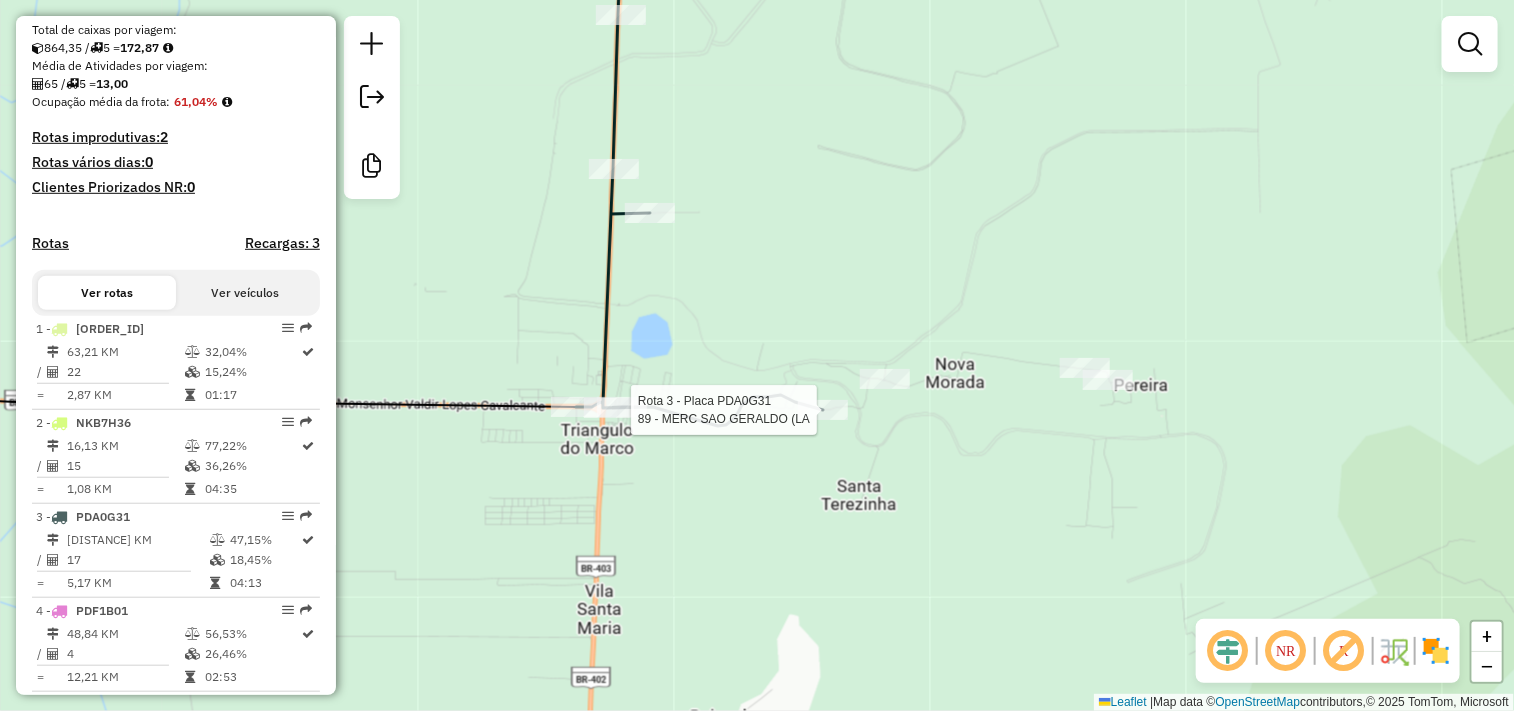 select on "**********" 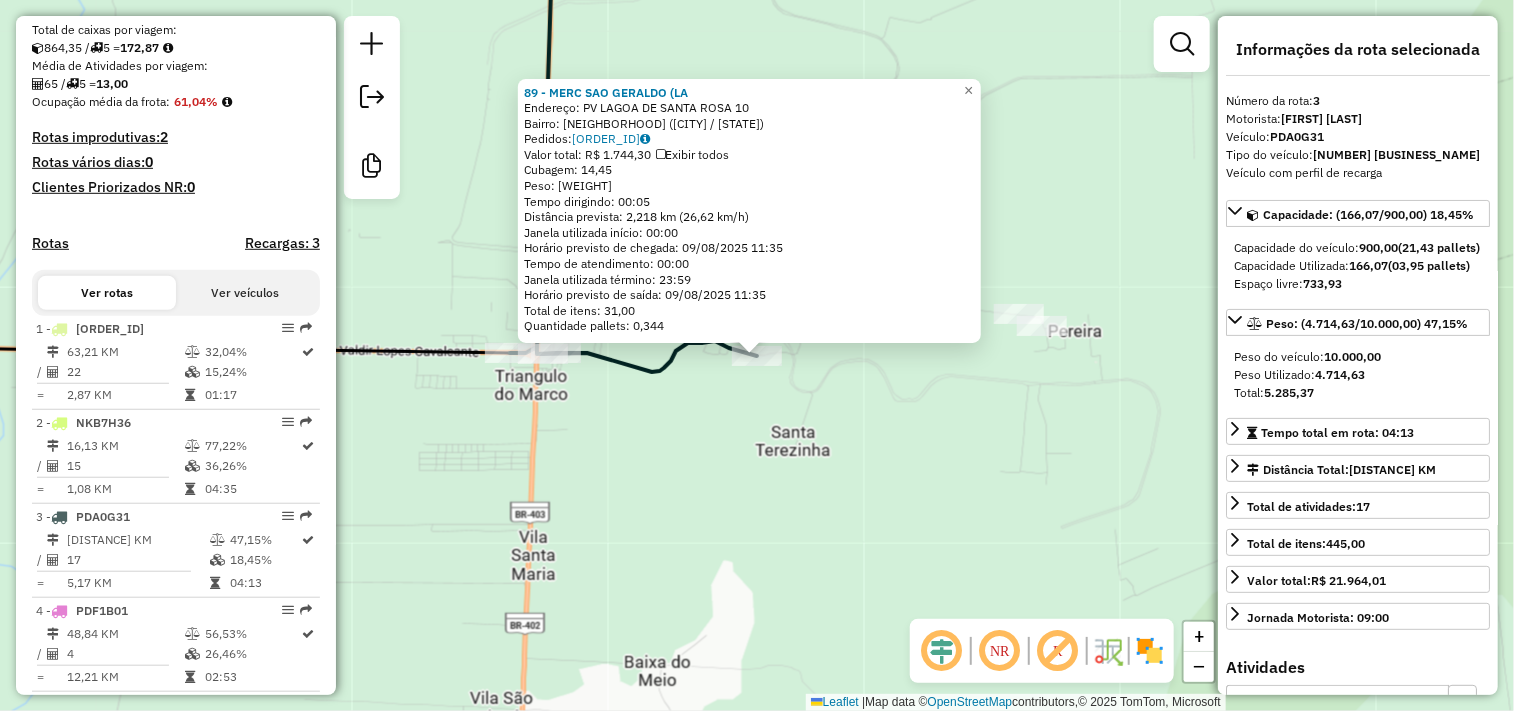 scroll, scrollTop: 927, scrollLeft: 0, axis: vertical 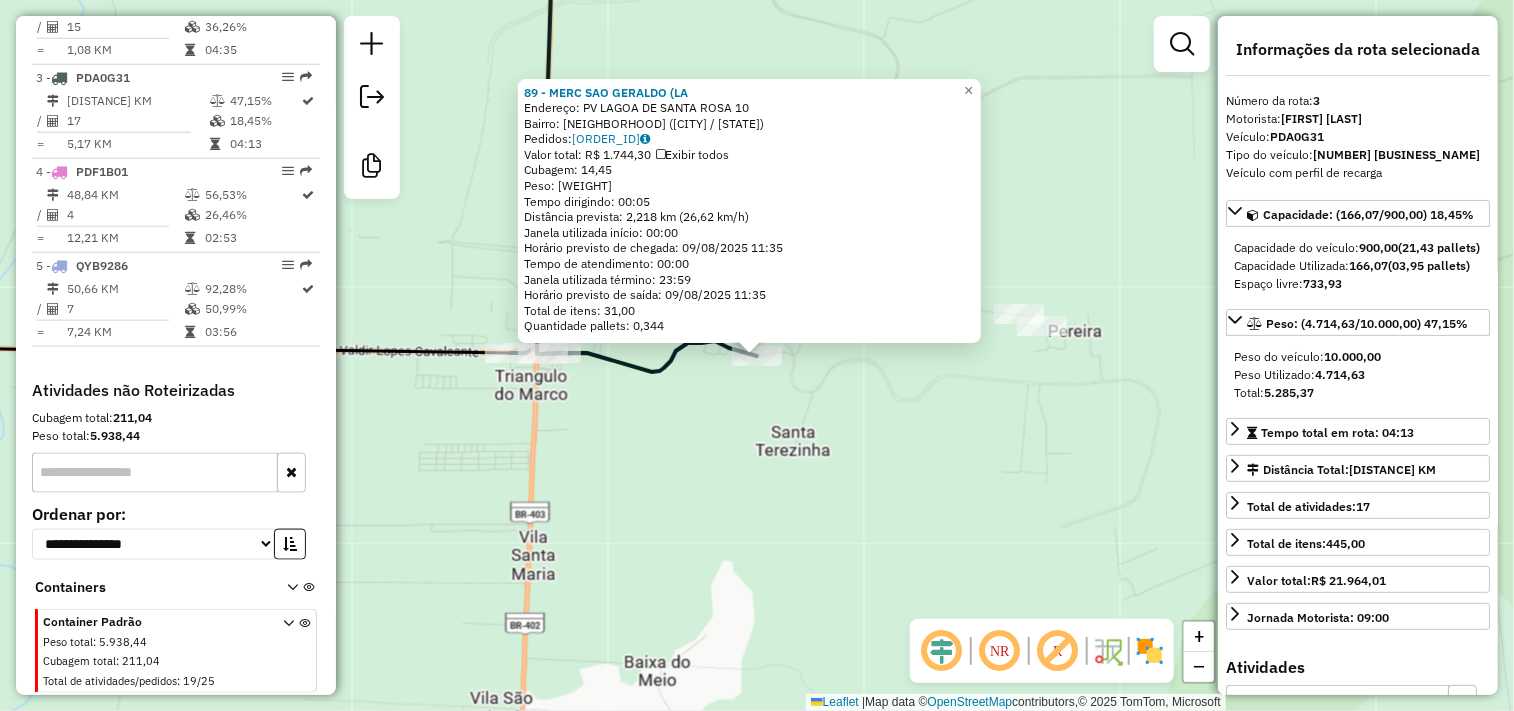 click on "[NUMBER] - [BUSINESS_NAME]  Endereço:  [STREET] [NUMBER]   Bairro: [NEIGHBORHOOD] ([CITY] / [STATE])   Pedidos:  [NUMBER]   Valor total: [CURRENCY] [AMOUNT]   Exibir todos   Cubagem: [CUBAGE]  Peso: [WEIGHT]   Tempo dirigindo: [TIME]   Distância prevista: [DISTANCE] ([SPEED])   Janela utilizada início: [TIME]   Horário previsto de chegada: [DATE] [TIME]   Tempo de atendimento: [TIME]   Janela utilizada término: [TIME]   Horário previsto de saída: [DATE] [TIME]   Total de itens: [ITEMS]   Quantidade pallets: [PALLETS]  × Janela de atendimento Grade de atendimento Capacidade Transportadoras Veículos Cliente Pedidos  Rotas Selecione os dias de semana para filtrar as janelas de atendimento  Seg   Ter   Qua   Qui   Sex   Sáb   Dom  Informe o período da janela de atendimento: De: Até:  Filtrar exatamente a janela do cliente  Considerar janela de atendimento padrão  Selecione os dias de semana para filtrar as grades de atendimento  Seg   Ter   Qua   Qui   Sex   Sáb   Dom   Peso mínimo:   Peso máximo:   De:  De:" 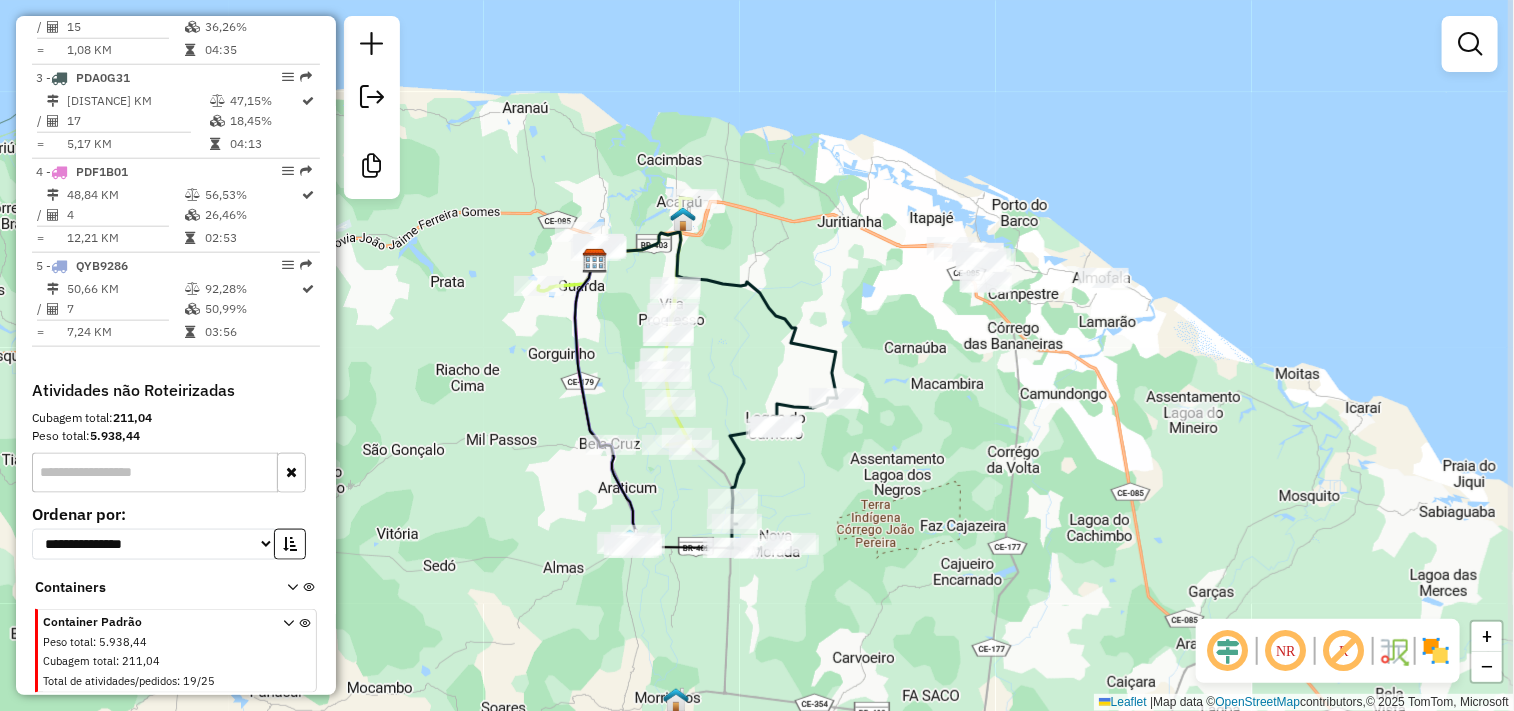 drag, startPoint x: 955, startPoint y: 317, endPoint x: 921, endPoint y: 433, distance: 120.880104 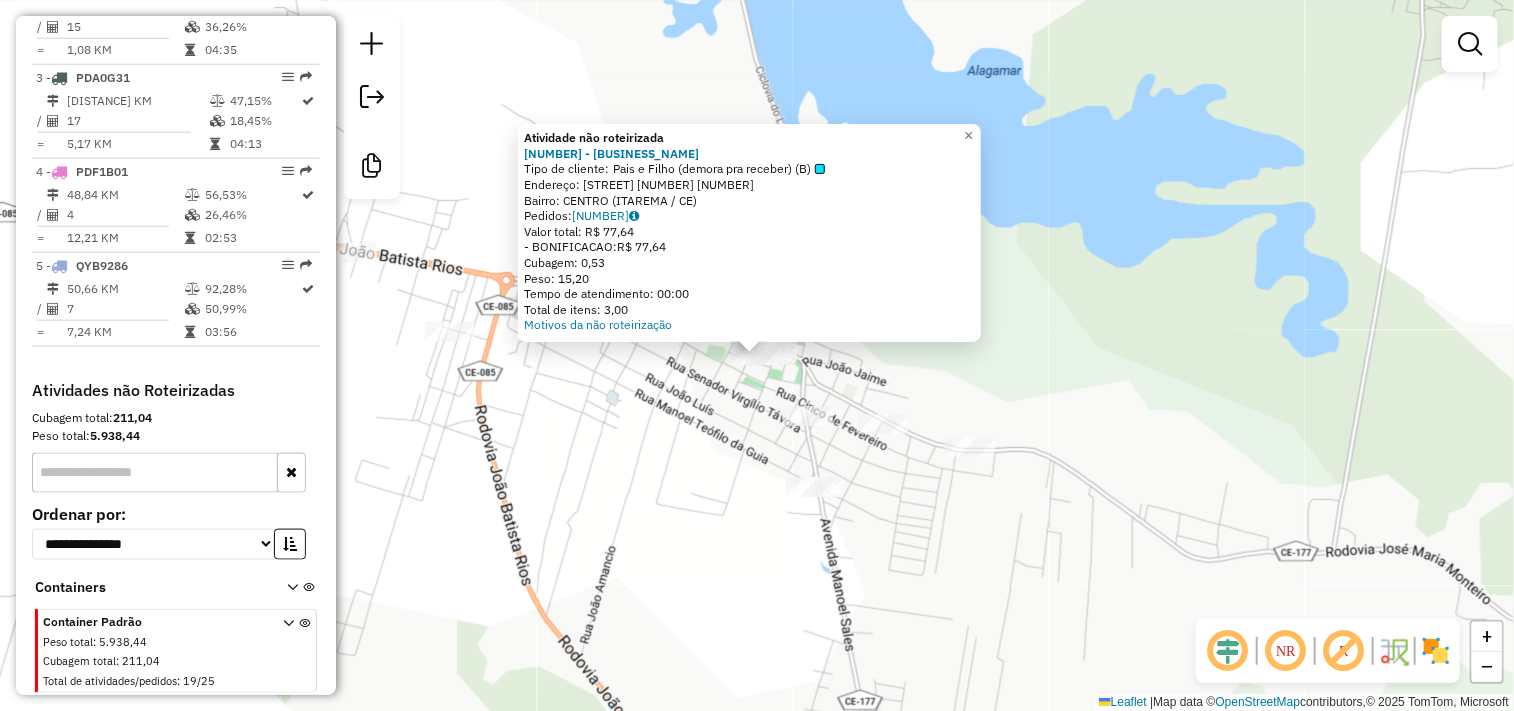 click on "Atividade não roteirizada [NUMBER] - [BUSINESS_NAME]  Tipo de cliente:   [BUSINESS_NAME] ([NOTE]) ([LETTER])   Endereço:  [STREET] [NUMBER] [NUMBER]   Bairro: [NEIGHBORHOOD] ([CITY] / [STATE])   Pedidos:  [NUMBER]   Valor total: [CURRENCY] [AMOUNT]   - [PAYMENT_METHOD]:  [CURRENCY] [AMOUNT]   Cubagem: [CUBAGE]   Peso: [WEIGHT]   Tempo de atendimento: [TIME]   Total de itens: [ITEMS]  Motivos da não roteirização × Janela de atendimento Grade de atendimento Capacidade Transportadoras Veículos Cliente Pedidos  Rotas Selecione os dias de semana para filtrar as janelas de atendimento  Seg   Ter   Qua   Qui   Sex   Sáb   Dom  Informe o período da janela de atendimento: De: Até:  Filtrar exatamente a janela do cliente  Considerar janela de atendimento padrão  Selecione os dias de semana para filtrar as grades de atendimento  Seg   Ter   Qua   Qui   Sex   Sáb   Dom   Considerar clientes sem dia de atendimento cadastrado  Clientes fora do dia de atendimento selecionado Filtrar as atividades entre os valores definidos abaixo:  Peso mínimo:   De:  De:" 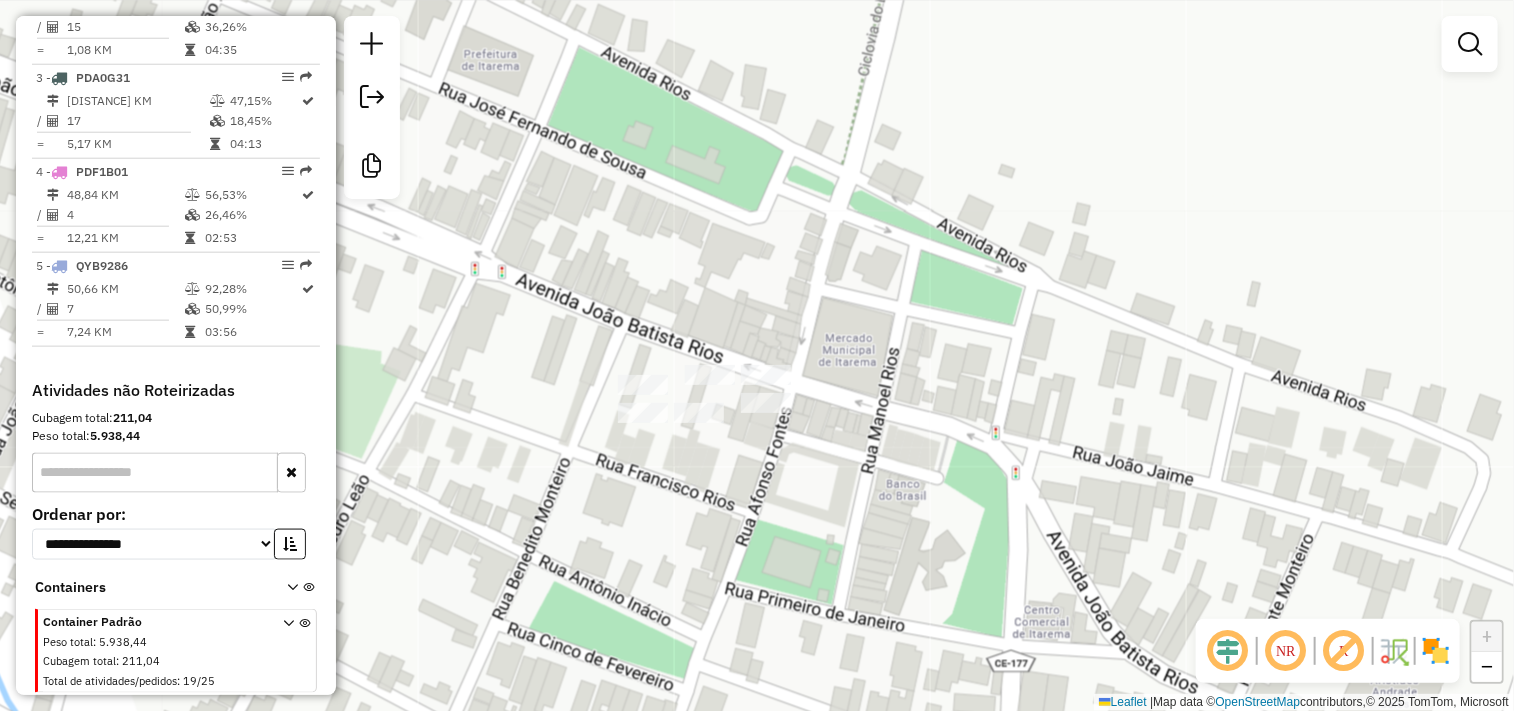 click on "Janela de atendimento Grade de atendimento Capacidade Transportadoras Veículos Cliente Pedidos  Rotas Selecione os dias de semana para filtrar as janelas de atendimento  Seg   Ter   Qua   Qui   Sex   Sáb   Dom  Informe o período da janela de atendimento: De: Até:  Filtrar exatamente a janela do cliente  Considerar janela de atendimento padrão  Selecione os dias de semana para filtrar as grades de atendimento  Seg   Ter   Qua   Qui   Sex   Sáb   Dom   Considerar clientes sem dia de atendimento cadastrado  Clientes fora do dia de atendimento selecionado Filtrar as atividades entre os valores definidos abaixo:  Peso mínimo:   Peso máximo:   Cubagem mínima:   Cubagem máxima:   De:   Até:  Filtrar as atividades entre o tempo de atendimento definido abaixo:  De:   Até:   Considerar capacidade total dos clientes não roteirizados Transportadora: Selecione um ou mais itens Tipo de veículo: Selecione um ou mais itens Veículo: Selecione um ou mais itens Motorista: Selecione um ou mais itens Nome: Rótulo:" 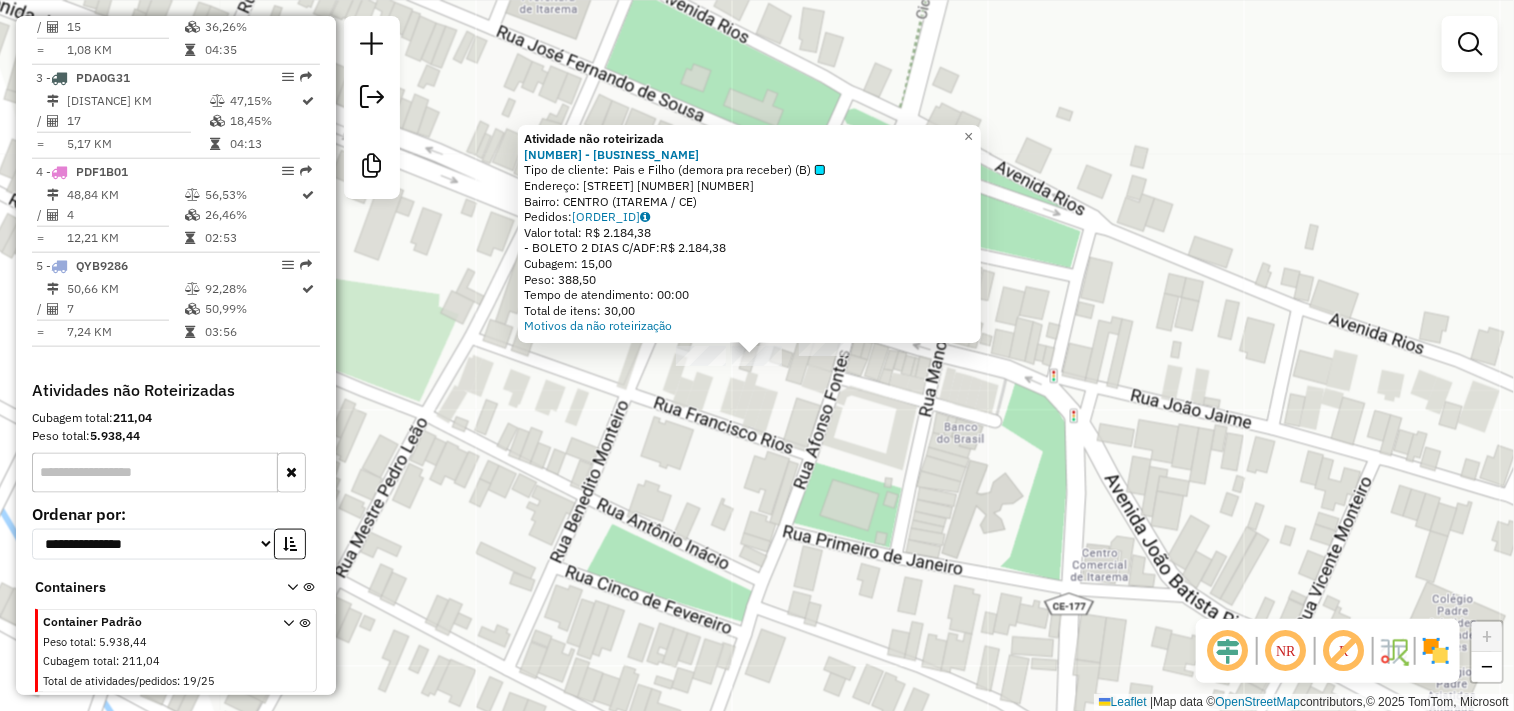 click on "Atividade não roteirizada [NUMBER] - [NAME] [NAME] Tipo de cliente:   [NAME] ( [NAME] )   Endereço:  [STREET_NAME] [NUMBER] [NUMBER]   Bairro: [NEIGHBORHOOD] ([CITY] / [STATE])   Pedidos:  [ORDER_ID]   Valor total: [CURRENCY] [PRICE]   - [PAYMENT_METHOD] [PAYMENT_DAYS] [CURRENCY] [PRICE]   Cubagem: [VOLUME]   Peso: [WEIGHT]   Tempo de atendimento: [TIME]   Total de itens: [ITEMS]  Motivos da não roteirização × Janela de atendimento Grade de atendimento Capacidade Transportadoras Veículos Cliente Pedidos  Rotas Selecione os dias de semana para filtrar as janelas de atendimento  Seg   Ter   Qua   Qui   Sex   Sáb   Dom  Informe o período da janela de atendimento: De: Até:  Filtrar exatamente a janela do cliente  Considerar janela de atendimento padrão  Selecione os dias de semana para filtrar as grades de atendimento  Seg   Ter   Qua   Qui   Sex   Sáb   Dom   Considerar clientes sem dia de atendimento cadastrado  Clientes fora do dia de atendimento selecionado Filtrar as atividades entre os valores definidos abaixo:  De:  De:" 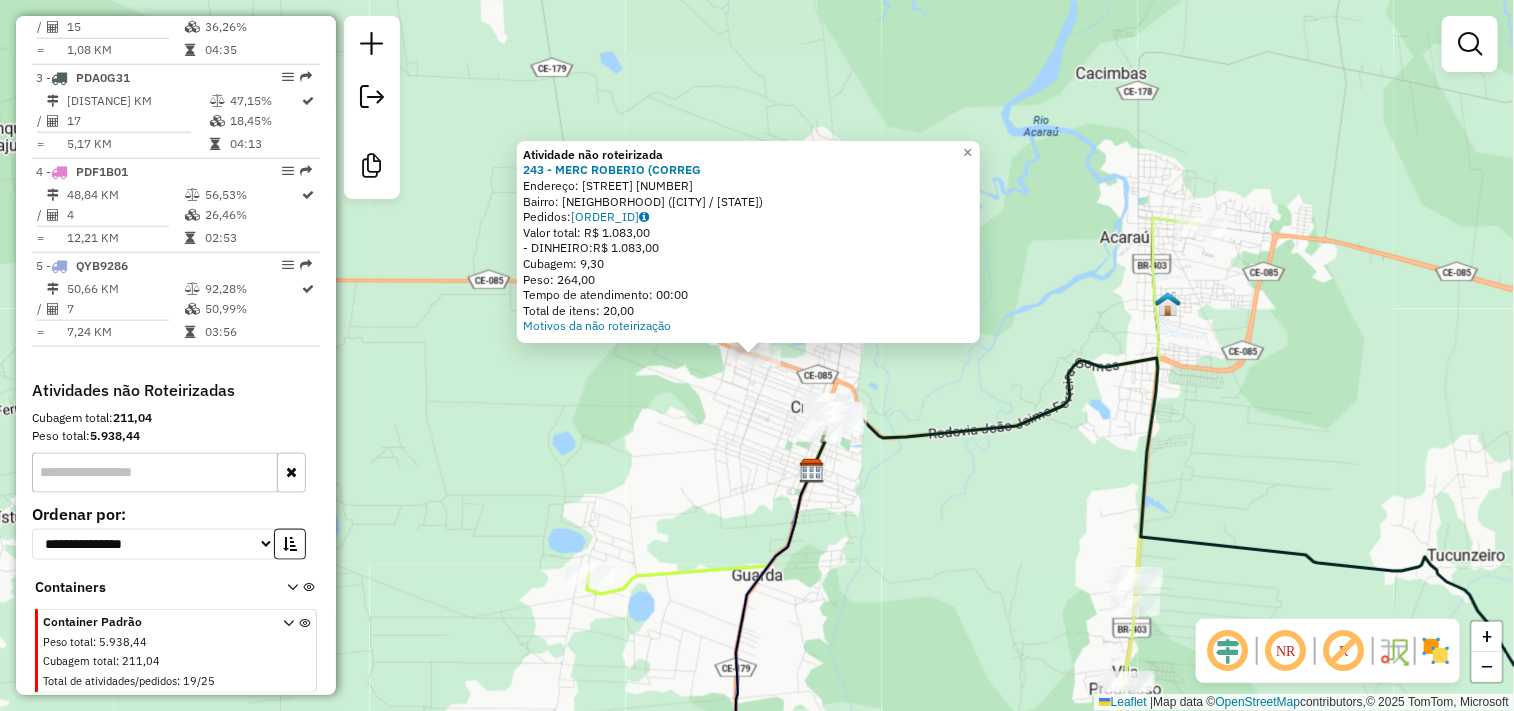 click on "Atividade não roteirizada [NUMBER] - [BUSINESS_NAME]  Endereço:  [STREET] [NUMBER]   Bairro: [NEIGHBORHOOD] ([CITY] / [STATE])   Pedidos:  [NUMBER]   Valor total: [CURRENCY] [AMOUNT]   - [PAYMENT_METHOD]:  [CURRENCY] [AMOUNT]   Cubagem: [CUBAGE]   Peso: [WEIGHT]   Tempo de atendimento: [TIME]   Total de itens: [ITEMS]  Motivos da não roteirização × Janela de atendimento Grade de atendimento Capacidade Transportadoras Veículos Cliente Pedidos  Rotas Selecione os dias de semana para filtrar as janelas de atendimento  Seg   Ter   Qua   Qui   Sex   Sáb   Dom  Informe o período da janela de atendimento: De: Até:  Filtrar exatamente a janela do cliente  Considerar janela de atendimento padrão  Selecione os dias de semana para filtrar as grades de atendimento  Seg   Ter   Qua   Qui   Sex   Sáb   Dom   Considerar clientes sem dia de atendimento cadastrado  Clientes fora do dia de atendimento selecionado Filtrar as atividades entre os valores definidos abaixo:  Peso mínimo:   Peso máximo:   Cubagem mínima:   De:   De:" 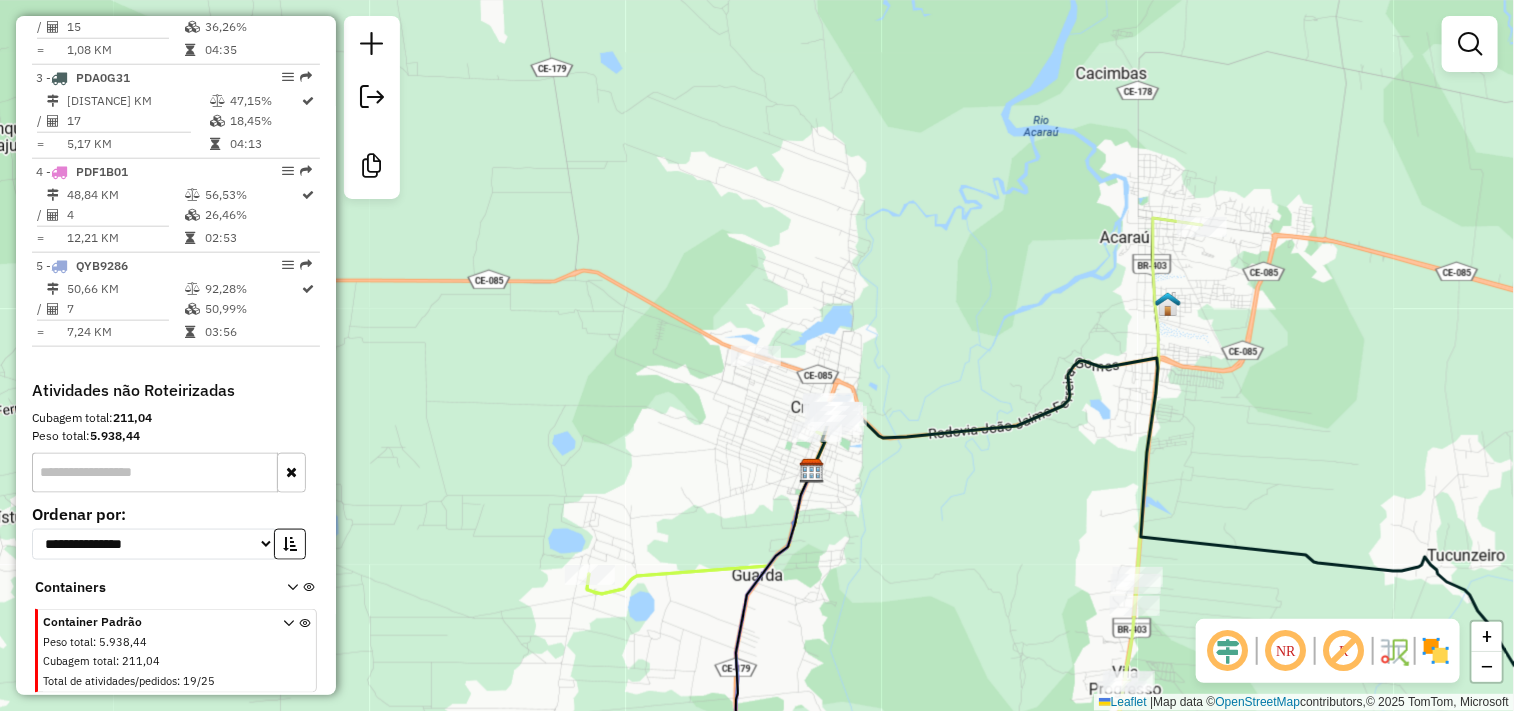 drag, startPoint x: 685, startPoint y: 490, endPoint x: 682, endPoint y: 257, distance: 233.01932 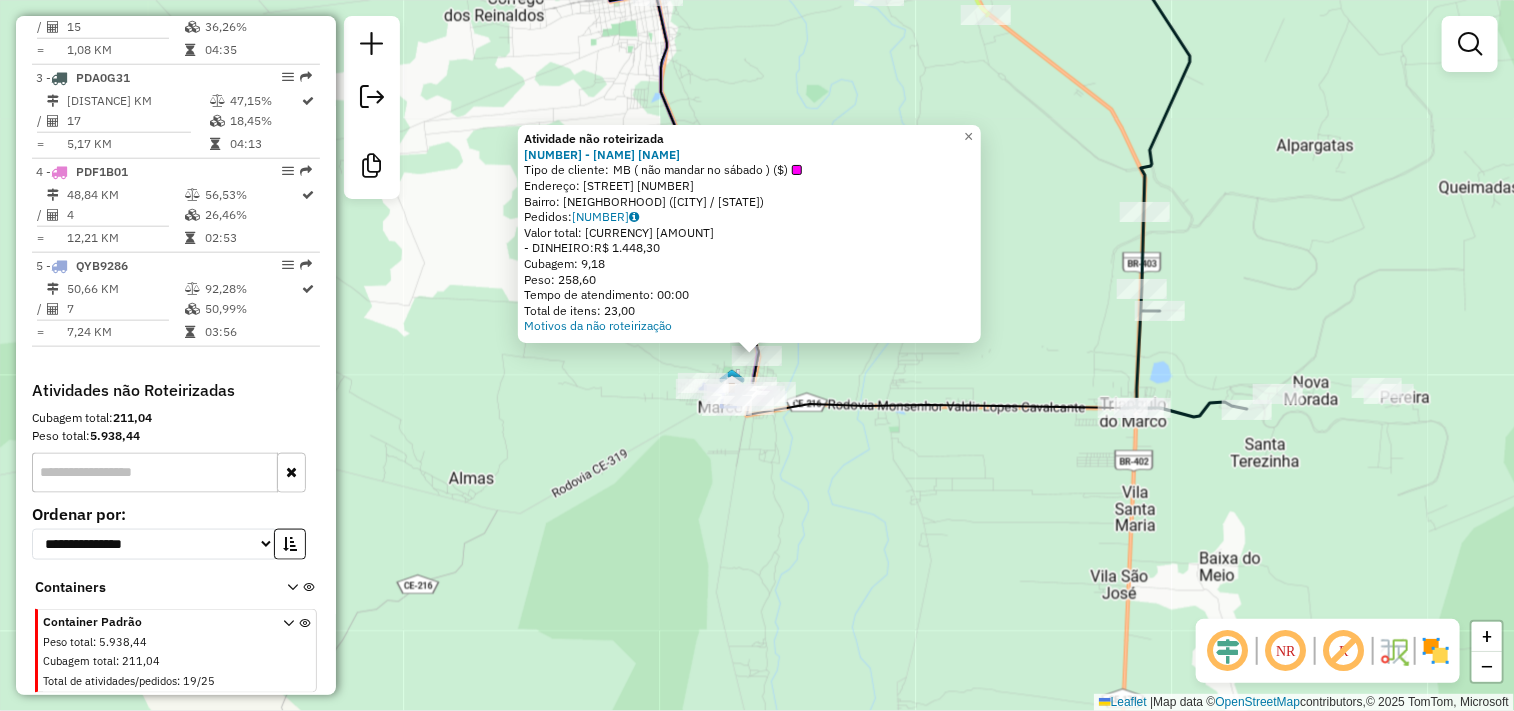 click on "Atividade não roteirizada [NUMBER] - [NAME] [NAME] Tipo de cliente:   [NAME] ( [NAME] )   Endereço:  [STREET_NAME] [NUMBER]   Bairro: [NEIGHBORHOOD] ([CITY] / [STATE])   Pedidos:  [ORDER_ID]   Valor total: [CURRENCY] [PRICE]   - [PAYMENT_METHOD]:  [CURRENCY] [PRICE]   Cubagem: [VOLUME]   Peso: [WEIGHT]   Tempo de atendimento: [TIME]   Total de itens: [ITEMS]  Motivos da não roteirização × Janela de atendimento Grade de atendimento Capacidade Transportadoras Veículos Cliente Pedidos  Rotas Selecione os dias de semana para filtrar as janelas de atendimento  Seg   Ter   Qua   Qui   Sex   Sáb   Dom   Informe o período da janela de atendimento: De: Até:  Filtrar exatamente a janela do cliente  Considerar janela de atendimento padrão  Selecione os dias de semana para filtrar as grades de atendimento  Seg   Ter   Qua   Qui   Sex   Sáb   Dom   Considerar clientes sem dia de atendimento cadastrado  Clientes fora do dia de atendimento selecionado Filtrar as atividades entre os valores definidos abaixo:  Peso mínimo:   De:  De:" 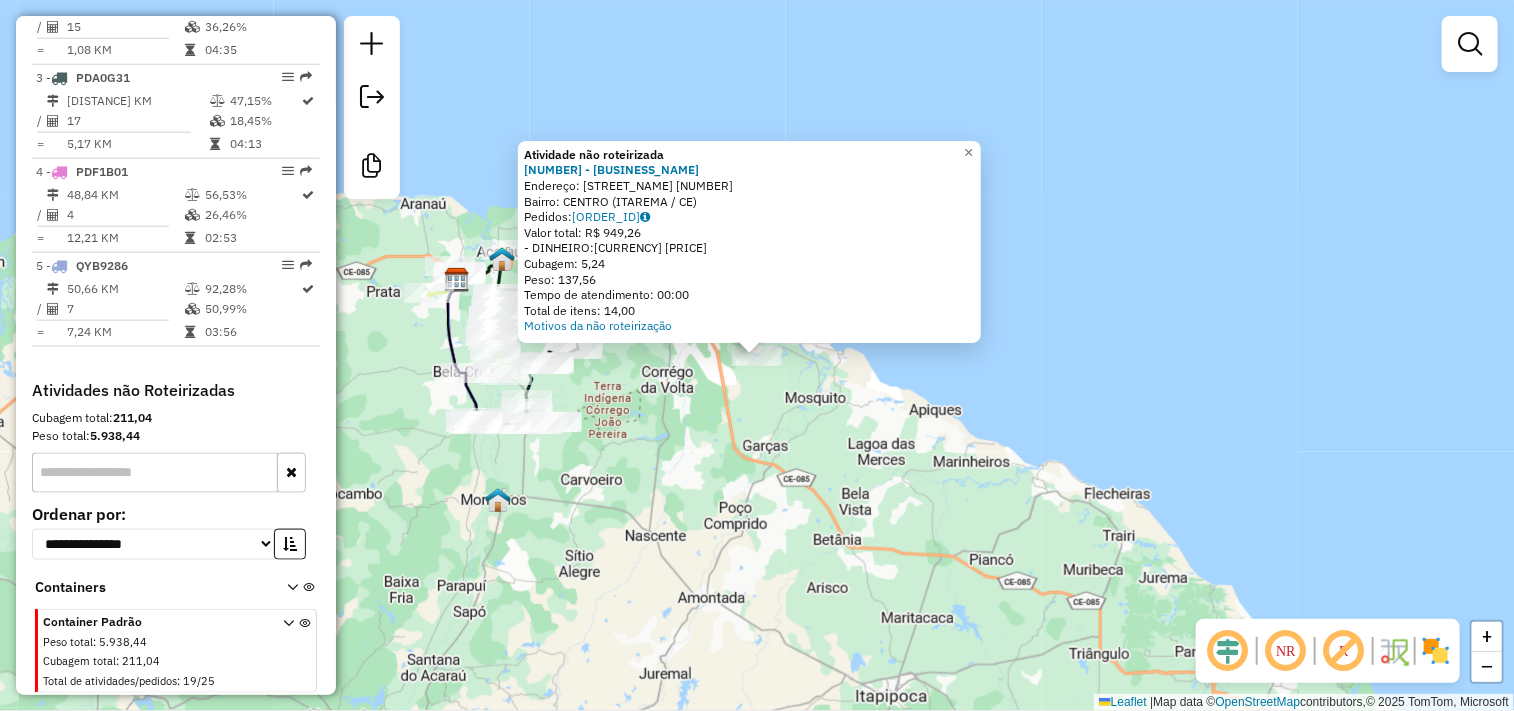 click on "Atividade não roteirizada [NUMBER] - [BUSINESS_NAME]  Endereço:  [STREET] [NUMBER]   Bairro: [NEIGHBORHOOD] ([CITY] / [STATE])   Pedidos:  [NUMBER]   Valor total: [CURRENCY] [AMOUNT]   - [PAYMENT_METHOD]:  [CURRENCY] [AMOUNT]   Cubagem: [CUBAGE]   Peso: [WEIGHT]   Tempo de atendimento: [TIME]   Total de itens: [ITEMS]  Motivos da não roteirização × Janela de atendimento Grade de atendimento Capacidade Transportadoras Veículos Cliente Pedidos  Rotas Selecione os dias de semana para filtrar as janelas de atendimento  Seg   Ter   Qua   Qui   Sex   Sáb   Dom  Informe o período da janela de atendimento: De: Até:  Filtrar exatamente a janela do cliente  Considerar janela de atendimento padrão  Selecione os dias de semana para filtrar as grades de atendimento  Seg   Ter   Qua   Qui   Sex   Sáb   Dom   Considerar clientes sem dia de atendimento cadastrado  Clientes fora do dia de atendimento selecionado Filtrar as atividades entre os valores definidos abaixo:  Peso mínimo:   Peso máximo:   Cubagem mínima:   Cubagem máxima:   De:   Até:   De:  Nome:" 